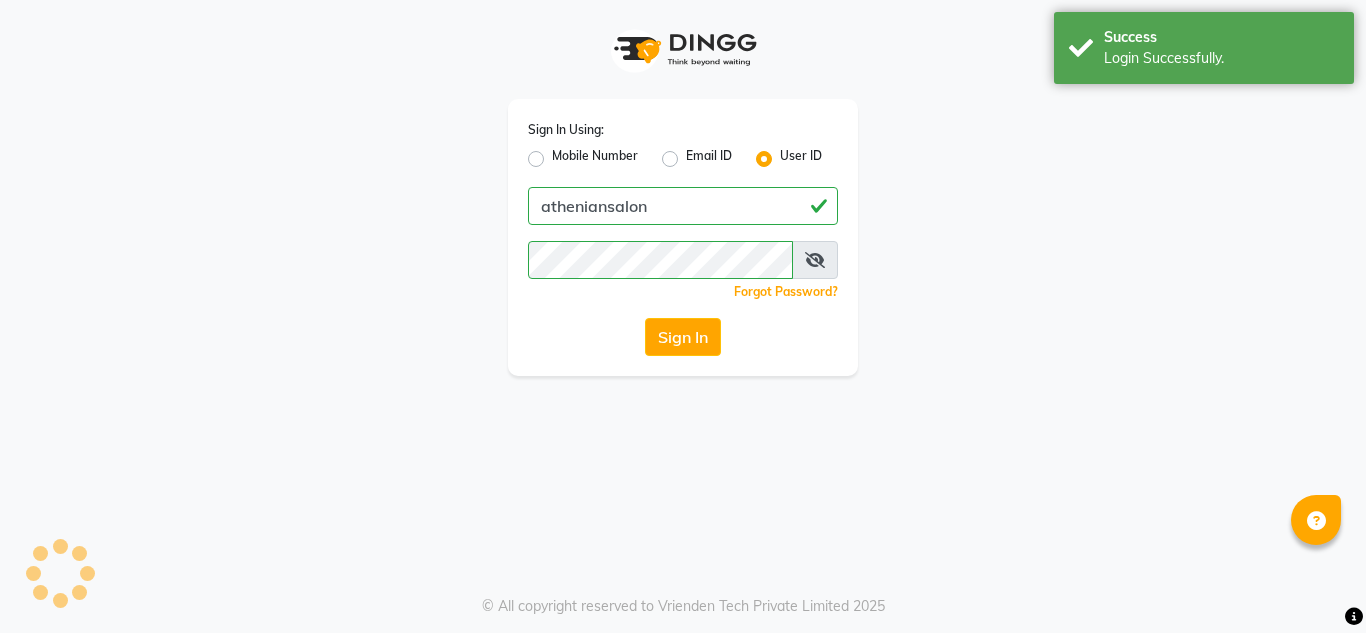 scroll, scrollTop: 0, scrollLeft: 0, axis: both 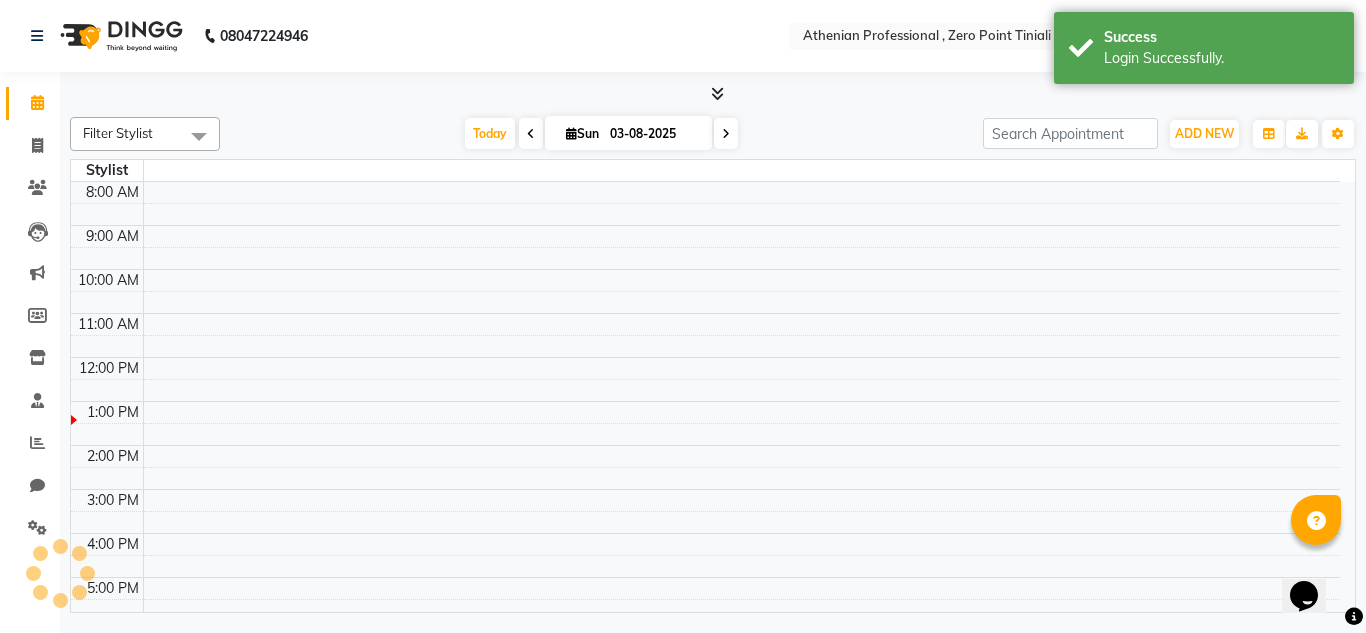 select on "en" 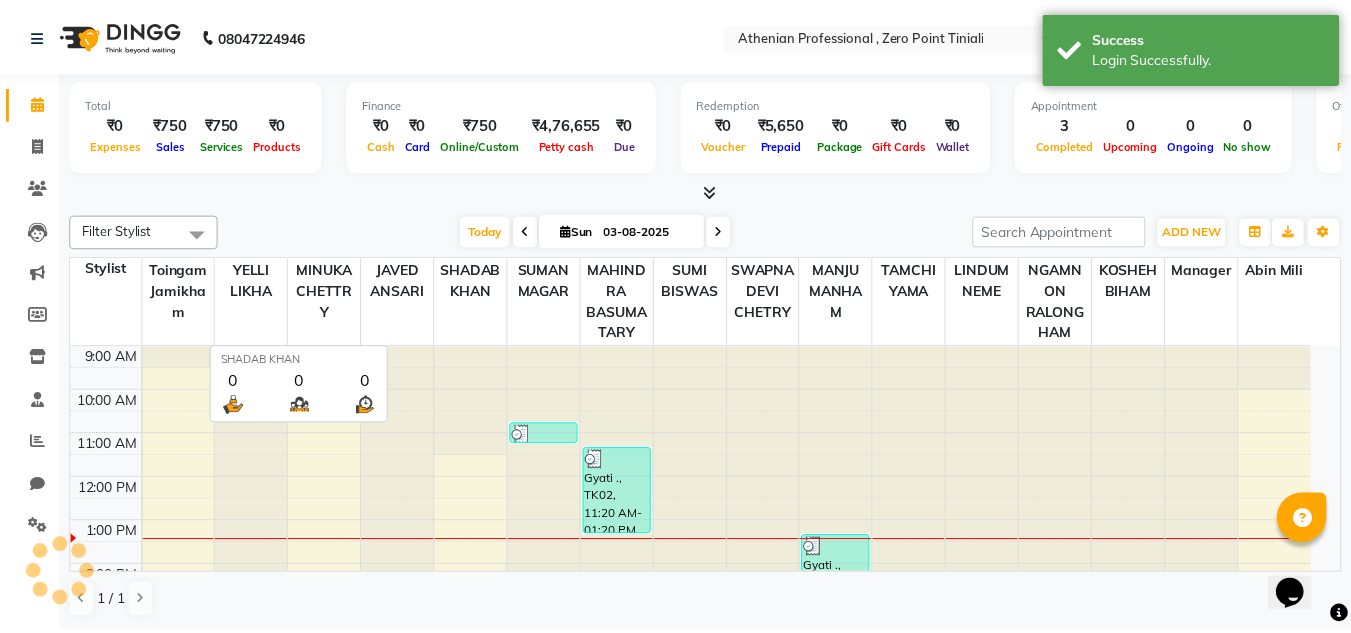 scroll, scrollTop: 0, scrollLeft: 0, axis: both 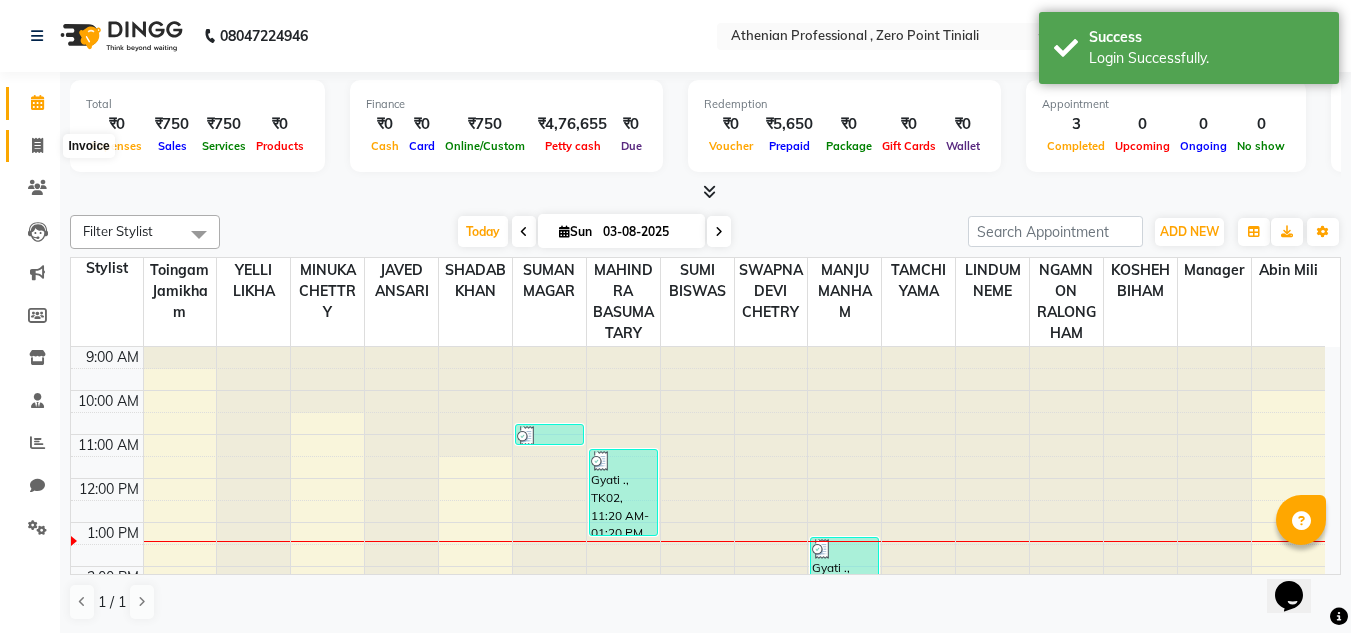 click 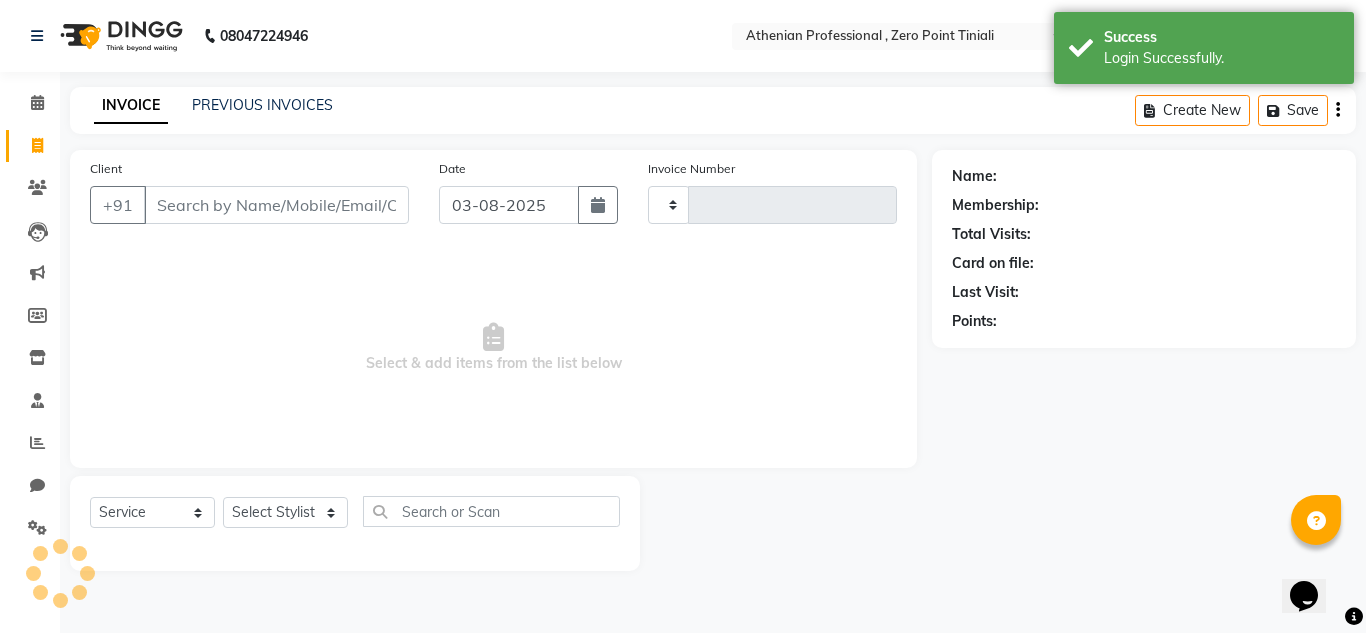 type on "1852" 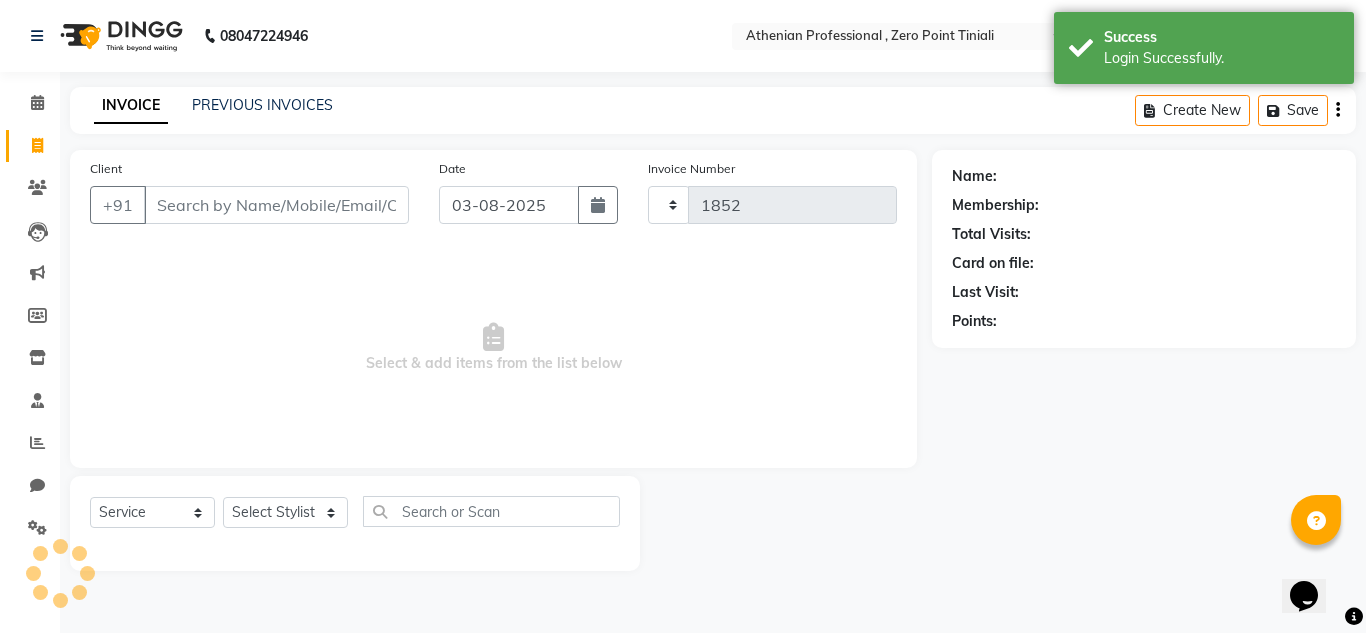 select on "8300" 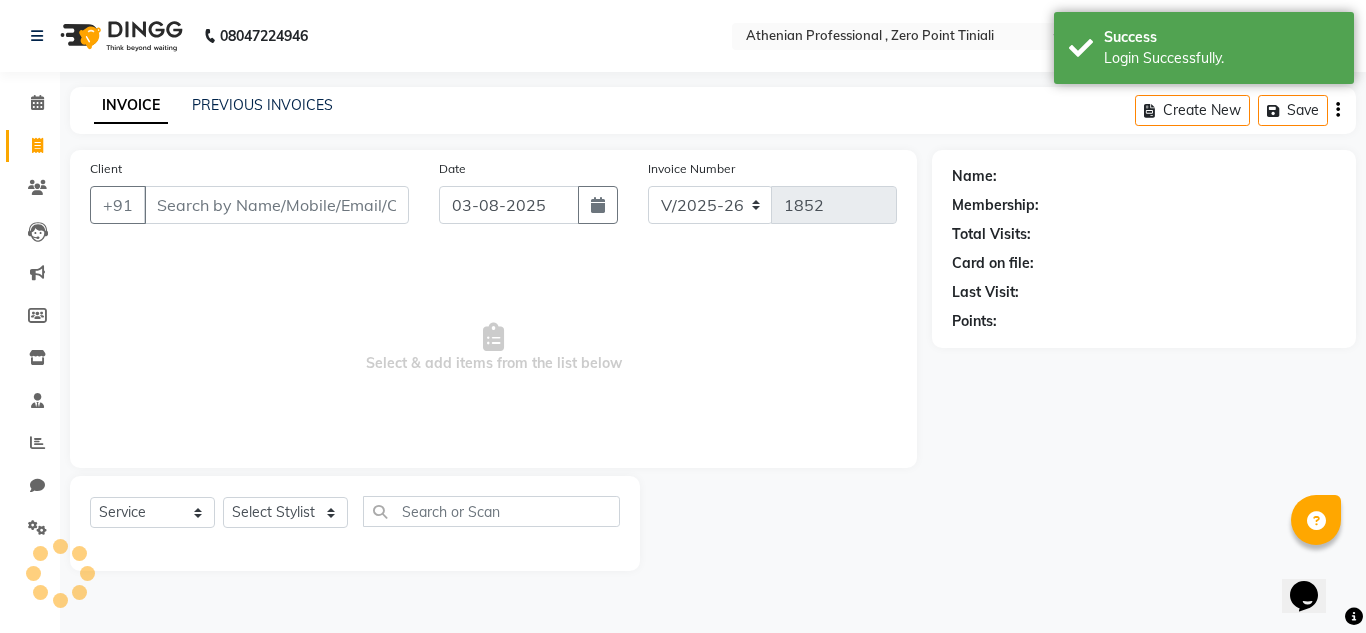 click on "Client" at bounding box center [276, 205] 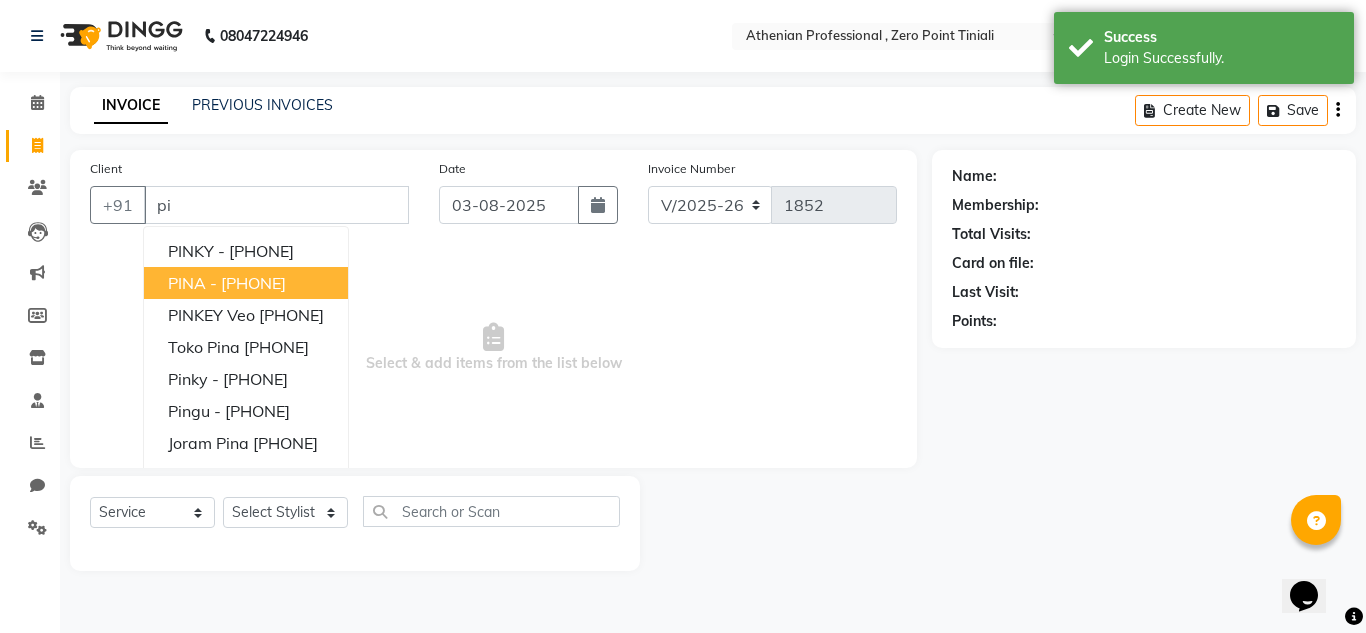 type on "p" 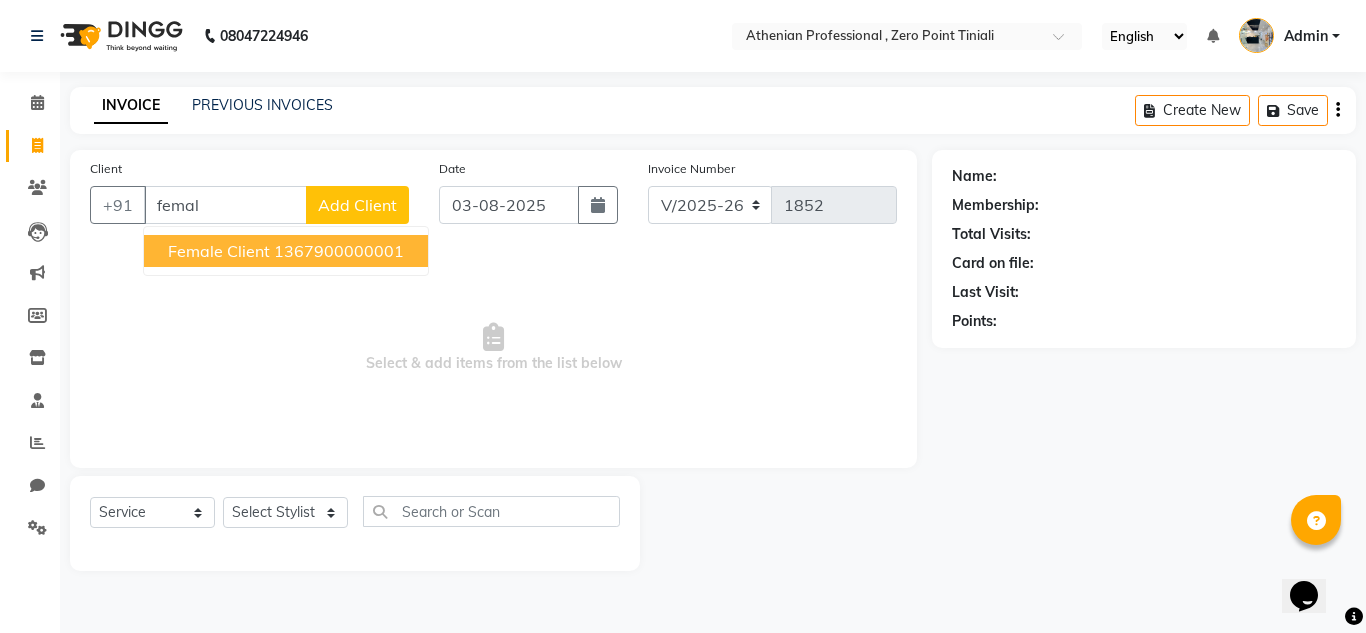 click on "Female Client" at bounding box center [219, 251] 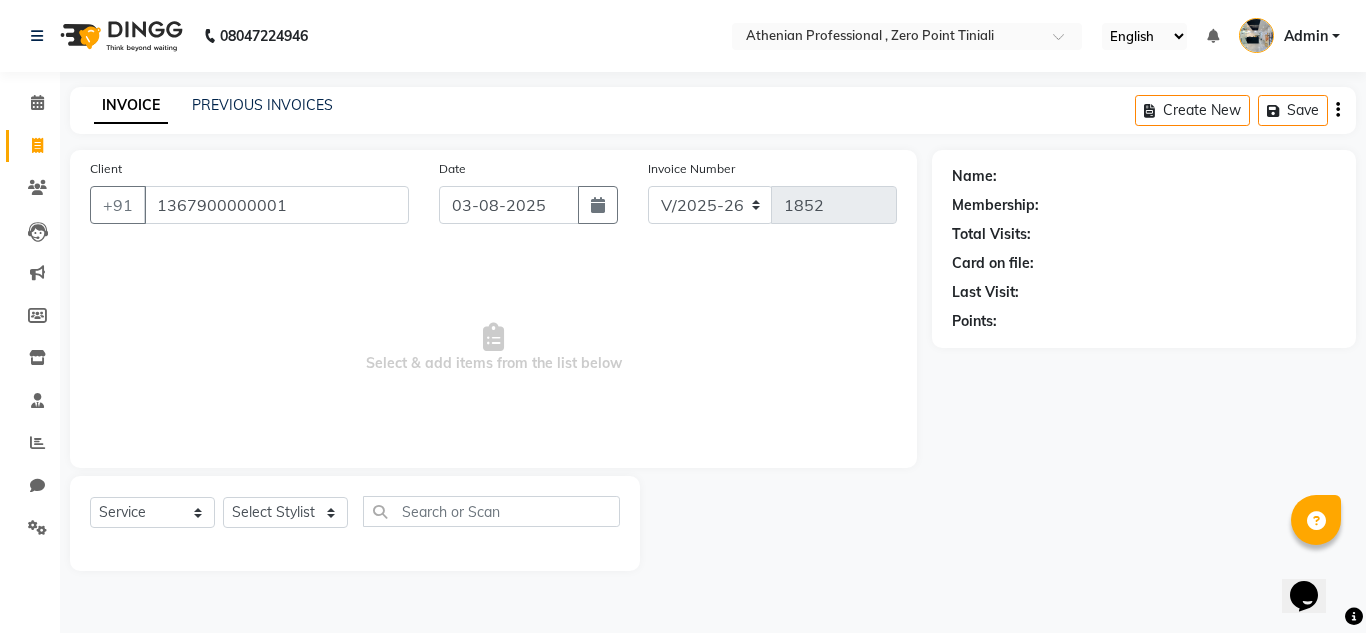 type on "1367900000001" 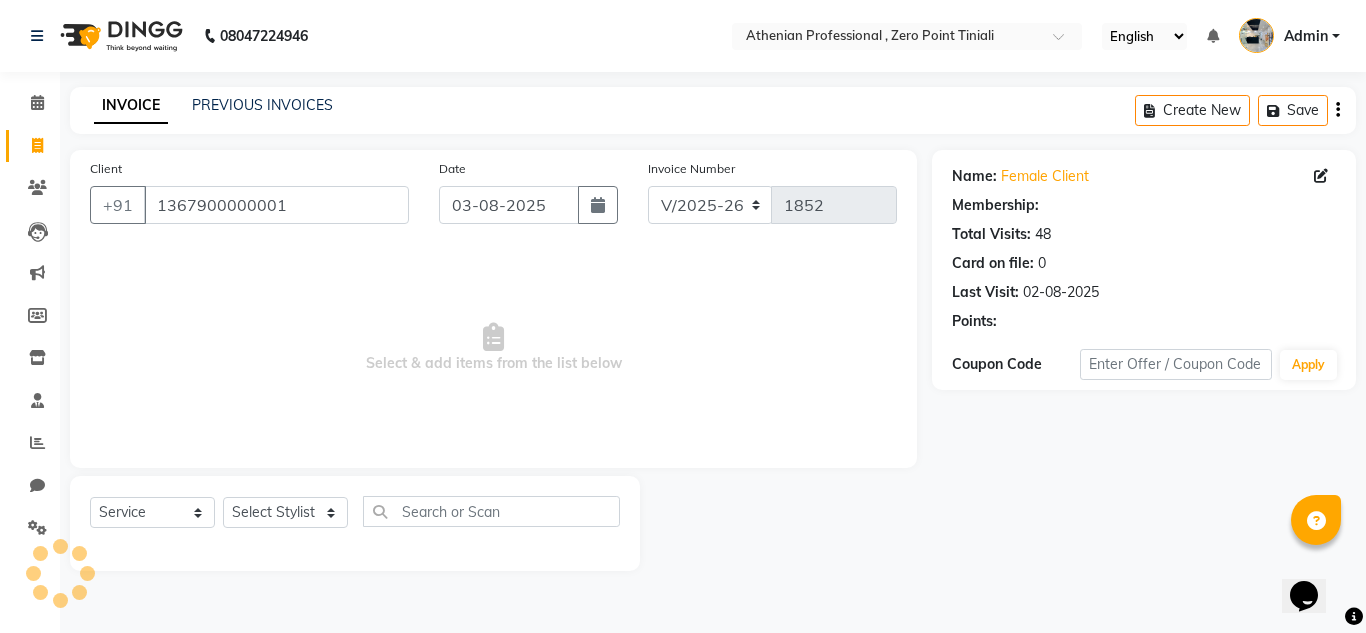 select on "1: Object" 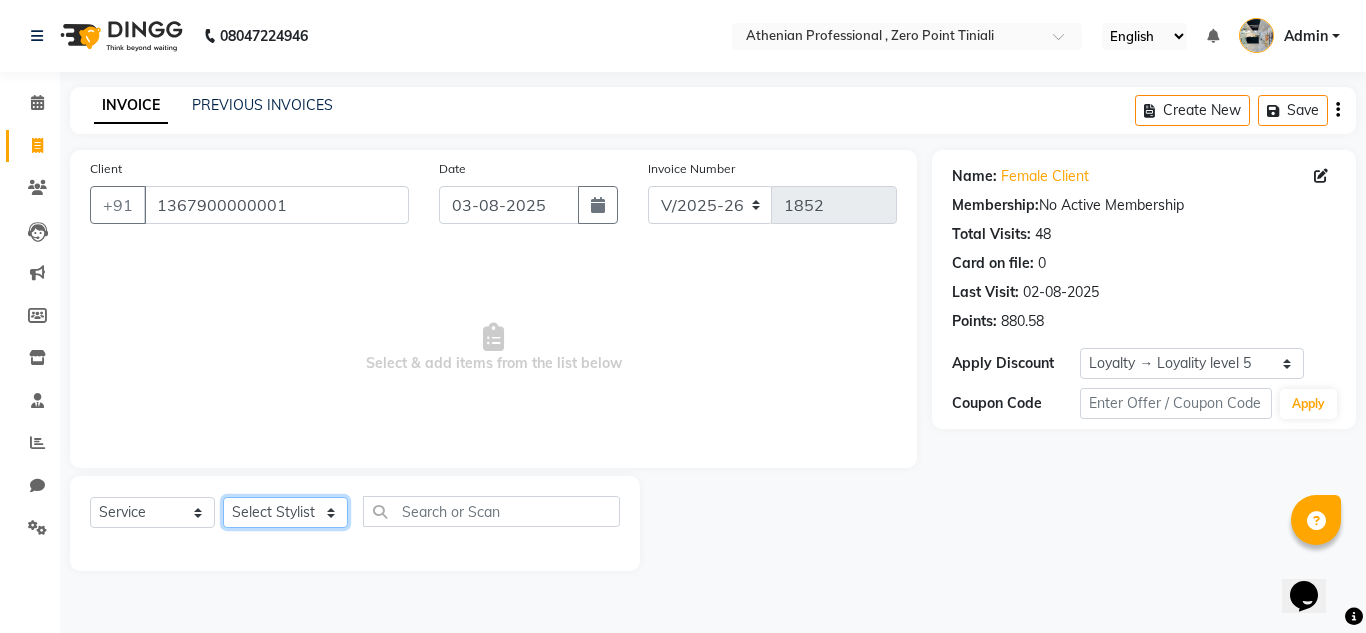 click on "Select Stylist Abin Mili Admin JAVED ANSARI KOSHEH BIHAM LINDUM NEME MAHINDRA BASUMATARY Manager MANJU MANHAM MINUKA CHETTRY NGAMNON RALONGHAM SHADAB KHAN SUMAN MAGAR SUMI BISWAS  SWAPNA DEVI CHETRY TAMCHI YAMA Toingam Jamikham YELLI LIKHA" 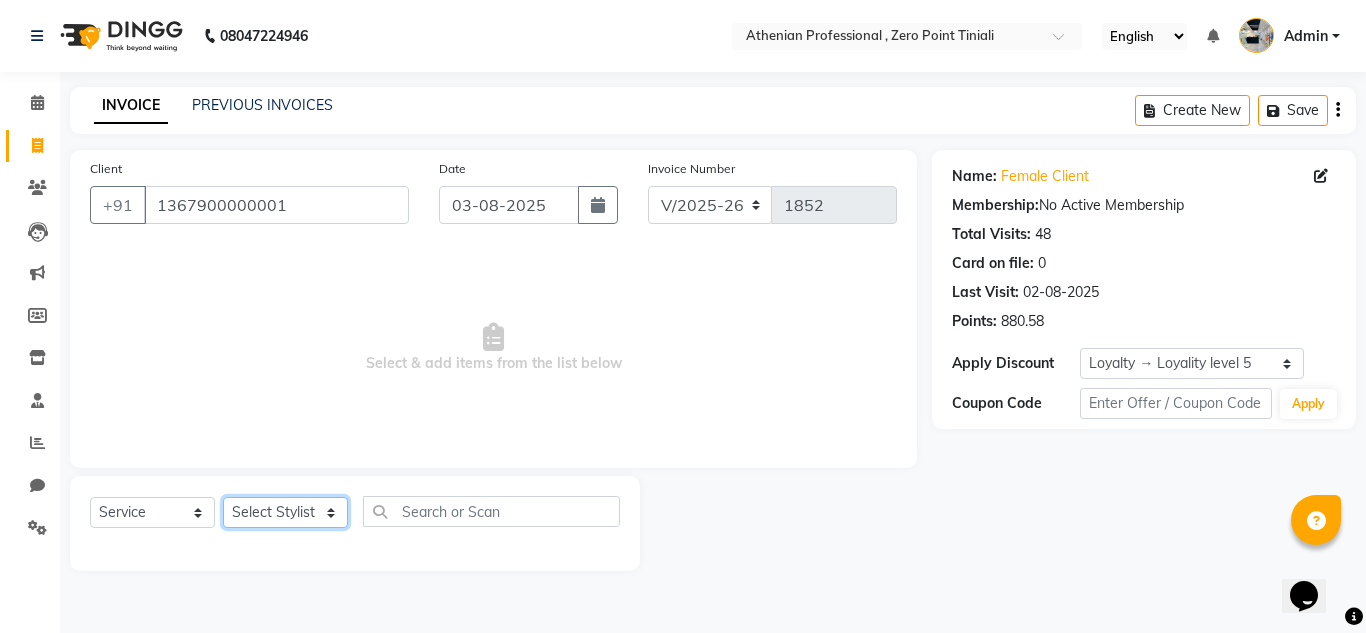 select on "80201" 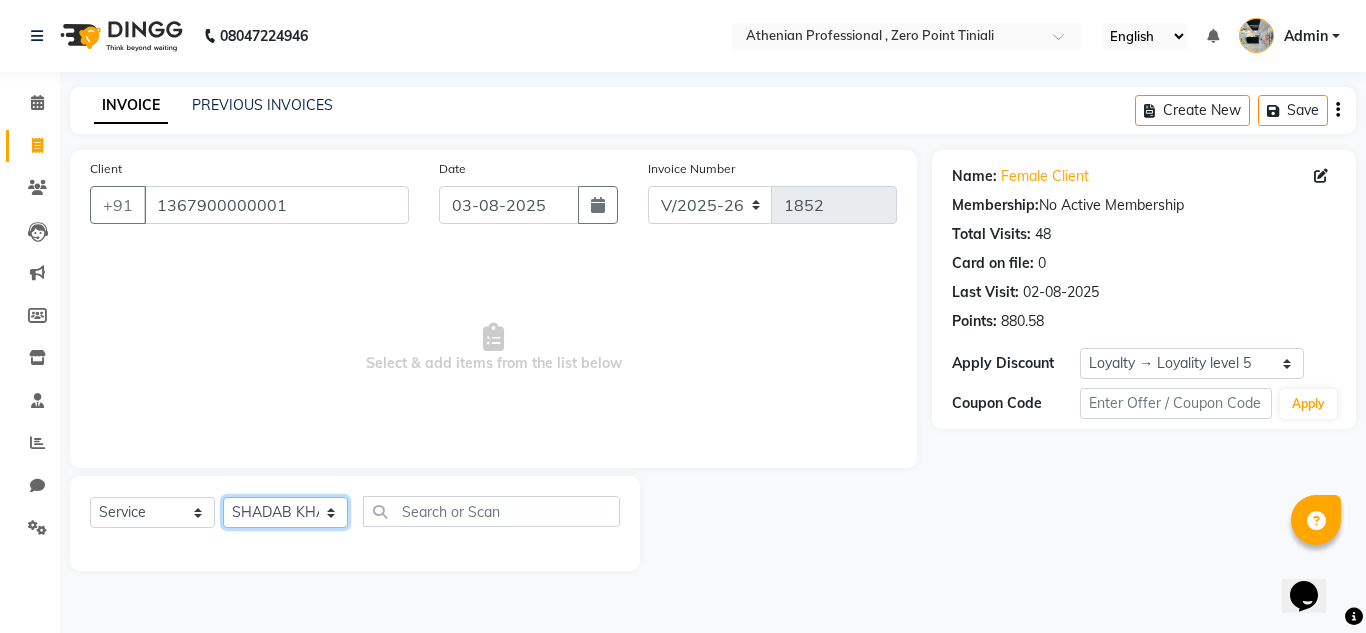 click on "Select Stylist Abin Mili Admin JAVED ANSARI KOSHEH BIHAM LINDUM NEME MAHINDRA BASUMATARY Manager MANJU MANHAM MINUKA CHETTRY NGAMNON RALONGHAM SHADAB KHAN SUMAN MAGAR SUMI BISWAS  SWAPNA DEVI CHETRY TAMCHI YAMA Toingam Jamikham YELLI LIKHA" 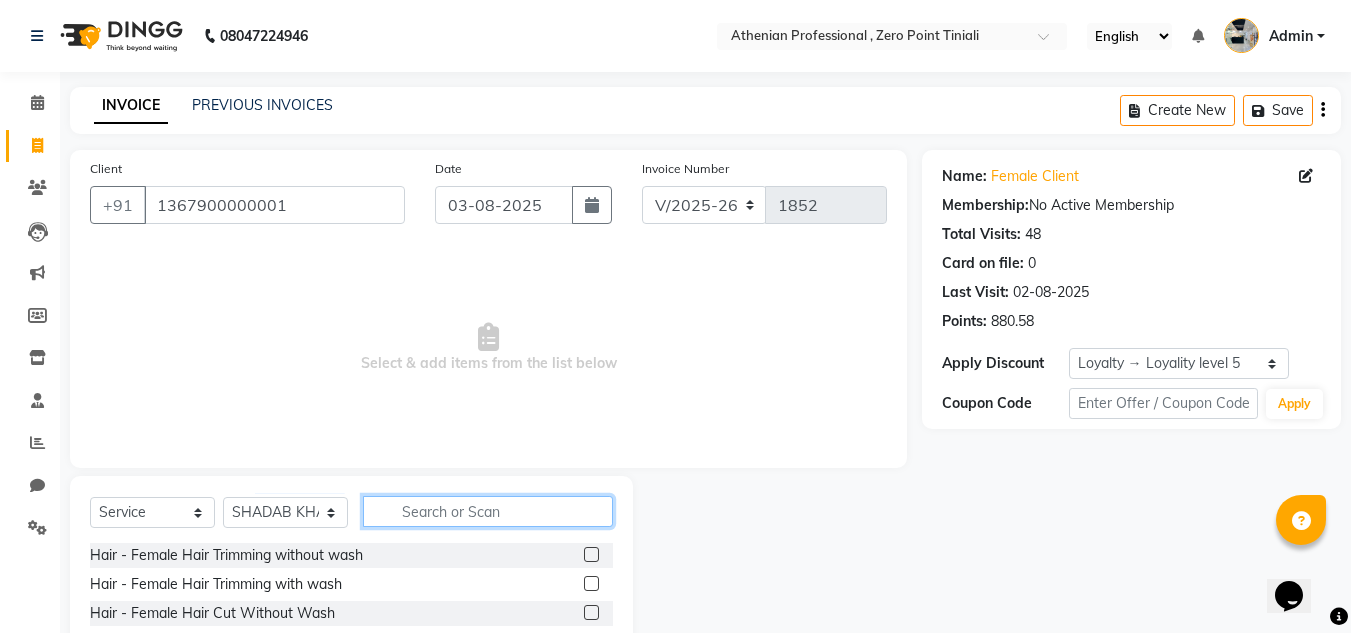 click 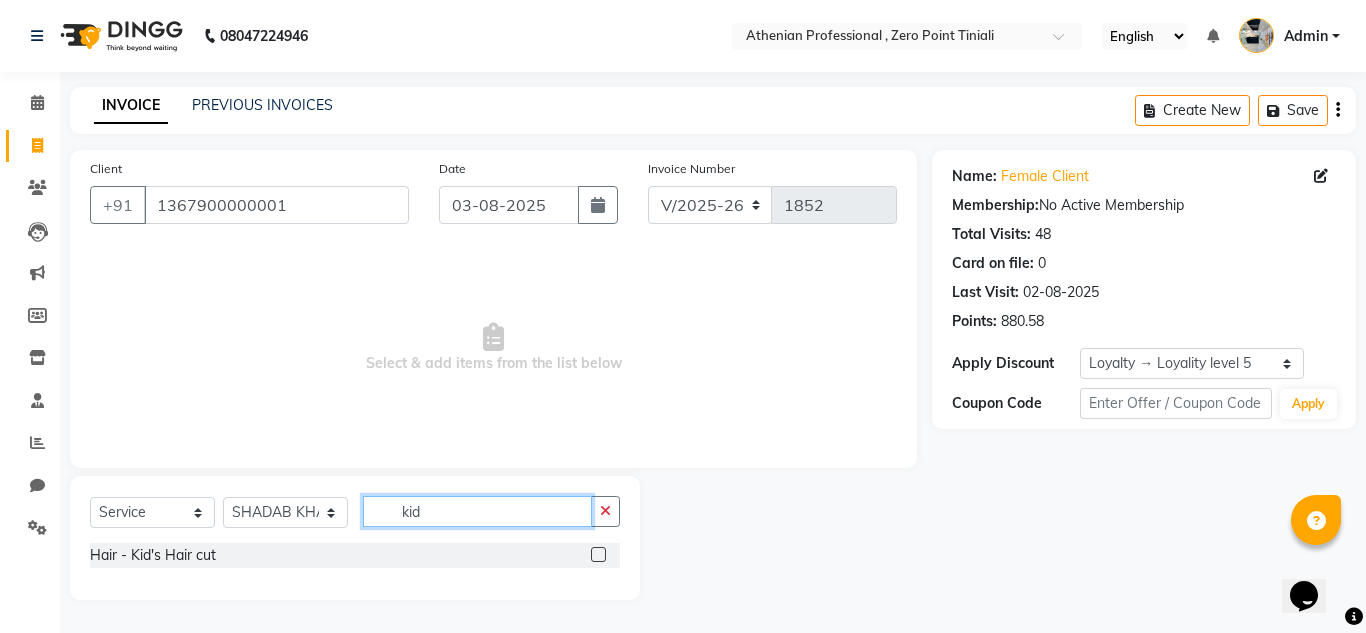 type on "kid" 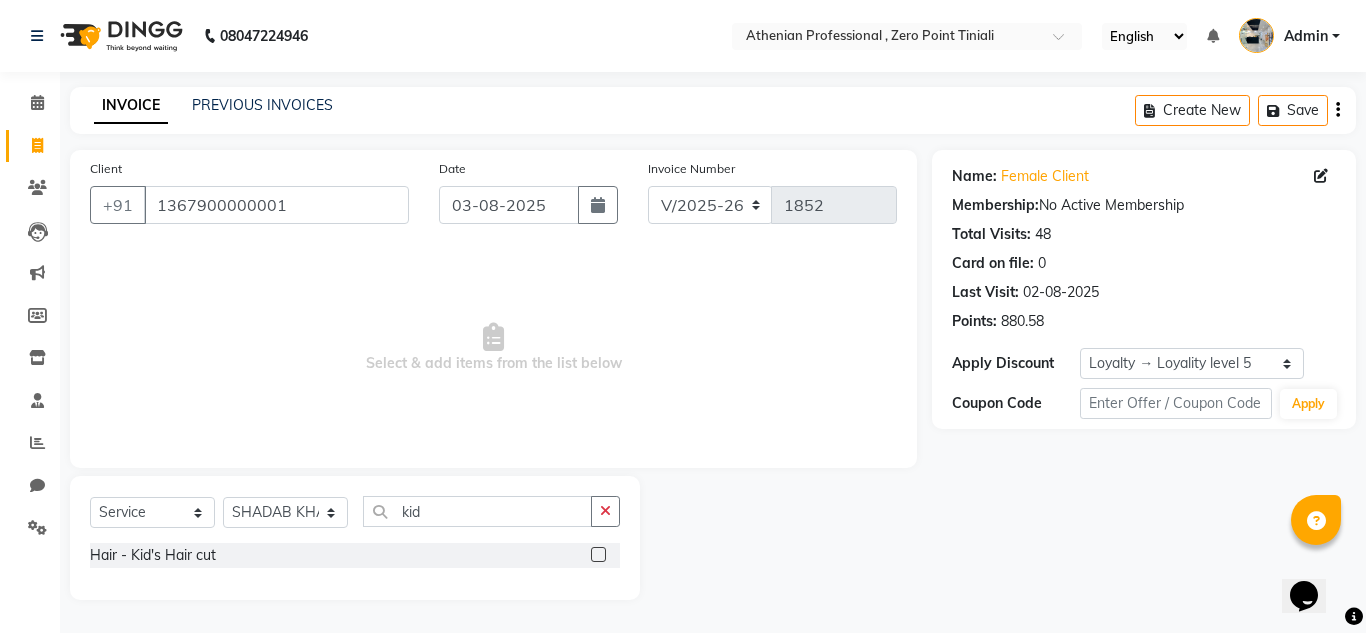 click 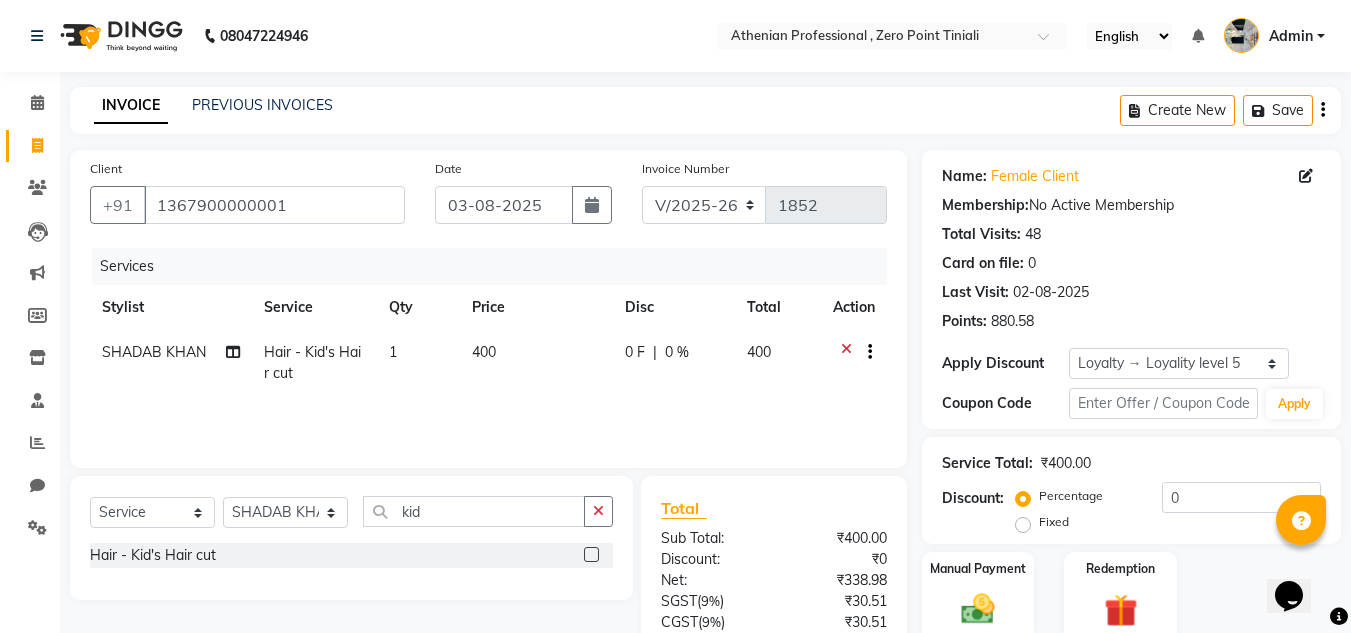 click 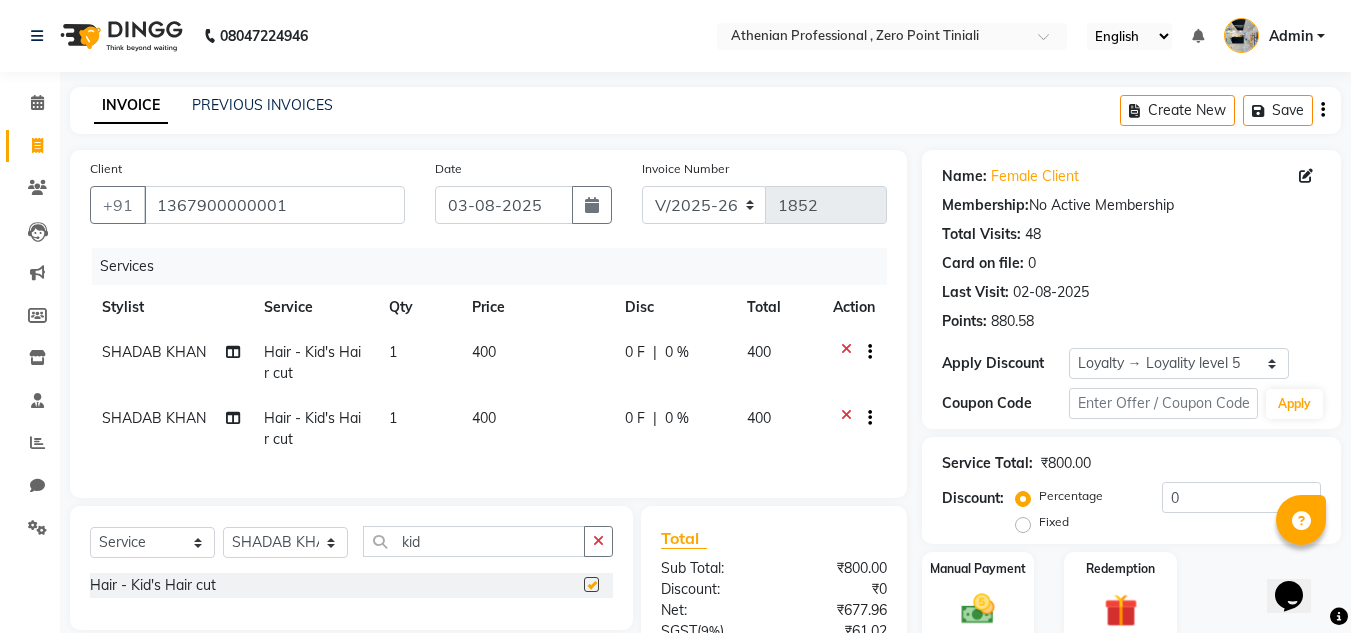 checkbox on "false" 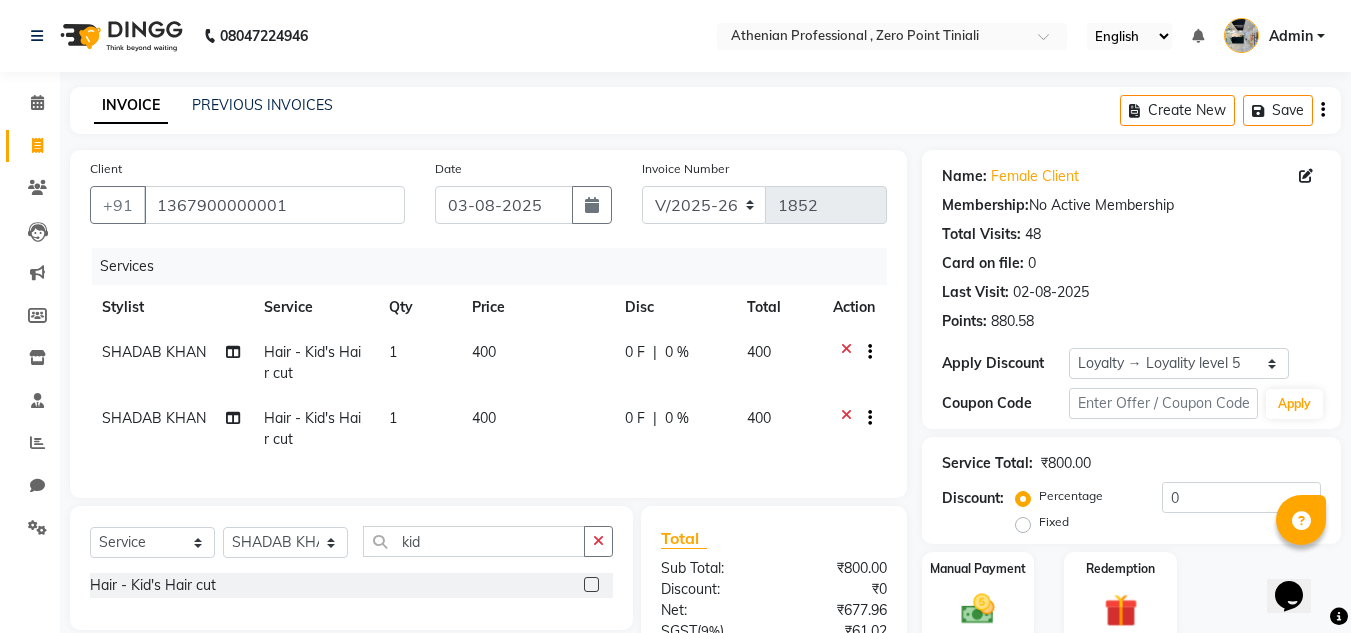 click on "SHADAB KHAN" 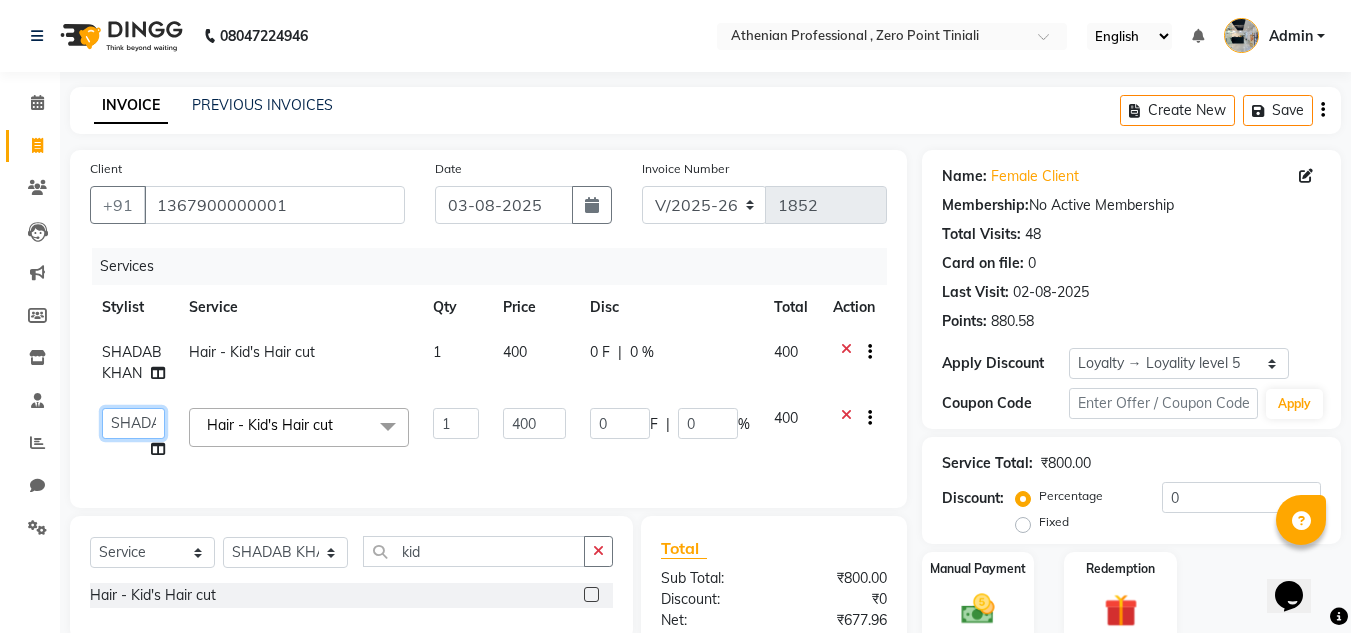click on "Abin Mili   Admin   JAVED ANSARI   KOSHEH BIHAM   LINDUM NEME   MAHINDRA BASUMATARY   Manager   MANJU MANHAM   MINUKA CHETTRY   NGAMNON RALONGHAM   SHADAB KHAN   SUMAN MAGAR   SUMI BISWAS    SWAPNA DEVI CHETRY   TAMCHI YAMA   Toingam Jamikham   YELLI LIKHA" 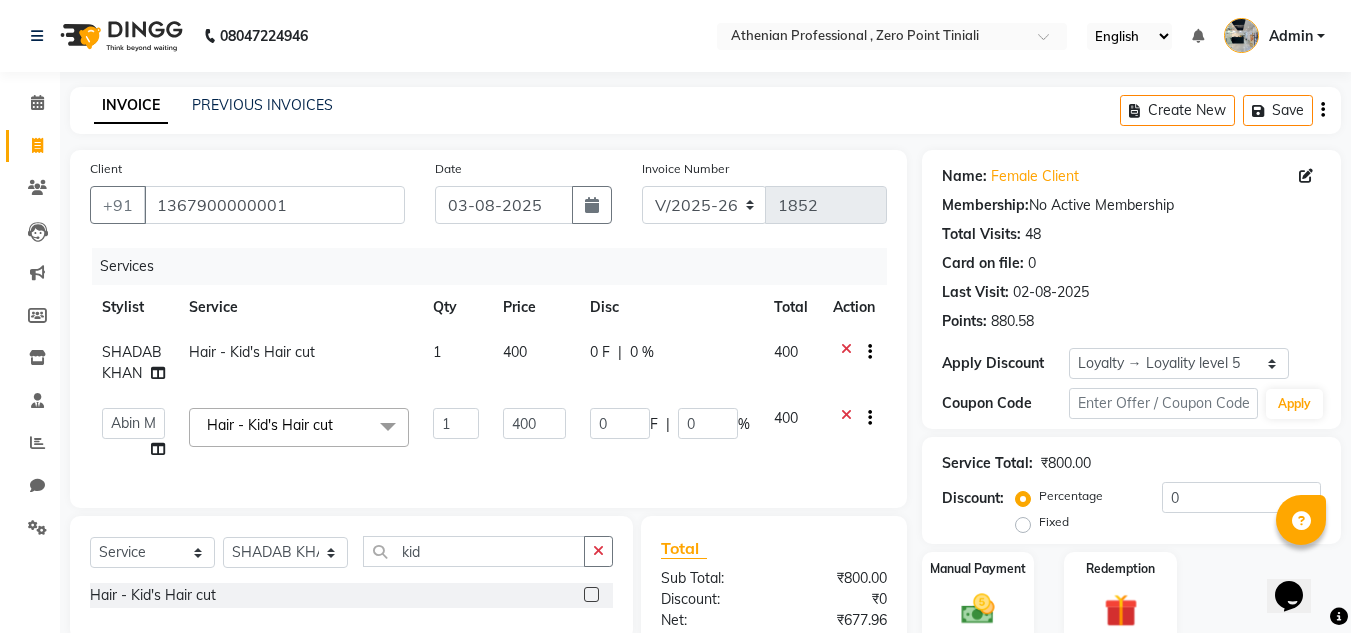 click on "Hair - Kid's Hair cut  x Hair - Female Hair Trimming without wash Hair - Female Hair Trimming with wash Hair - Female Hair Cut Without Wash Hair - Female Hair Cut With Wash Hair - Female Hair Wash Hair - Male Hair Cut Without Wash Hair - Male Hair Cut With Wash Hair - Male Hair Wash Hair - Beard Trimming Hair - Stylish Beard Hair - Shaving Hair - Kid's Hair cut Hair - Global Colour With Amonia Shoulder length Hair - Global Colour With Amonia Mid length Hair - Global Colour With Amonia Waist length Hair - Global Colour Without Amonia Shoulder length Hair - Global Colour Without Amonia Mid length Hair - Global Colour Without Amonia Waist length Hair - Ash/Funky Colour for Male  Hair - Ash/Funky Colour Mid length Hair - Ash/Funky Colour Waist length Hair - Highlight Per Streak Hair - Root Touchup With Amonia ( 1 INCH) Hair - Root Touchup Without Amonia ( 1 INCH) Hair - Root Touchup With Amonia  (2 INCH) Hair - Root Touchup Without Amonia ( 2 INCH) Hair - Ombre Colour Shoulder length O3+ MANI/PEDI Eye makeup" 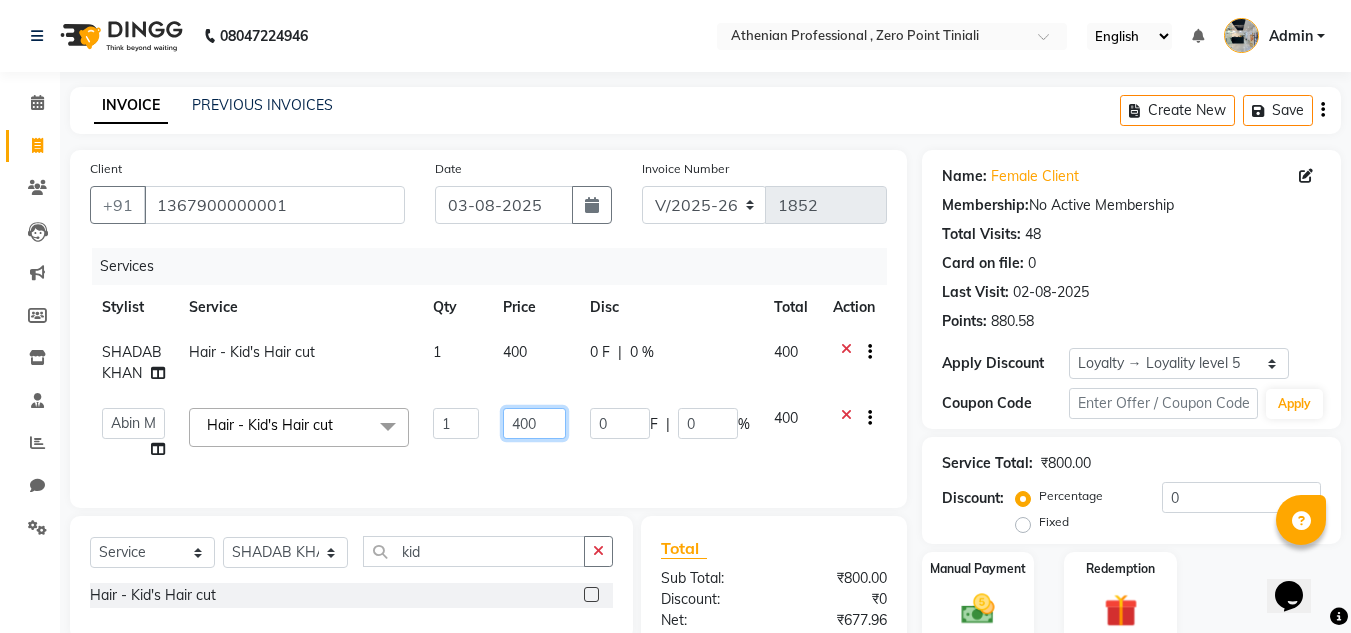 click on "400" 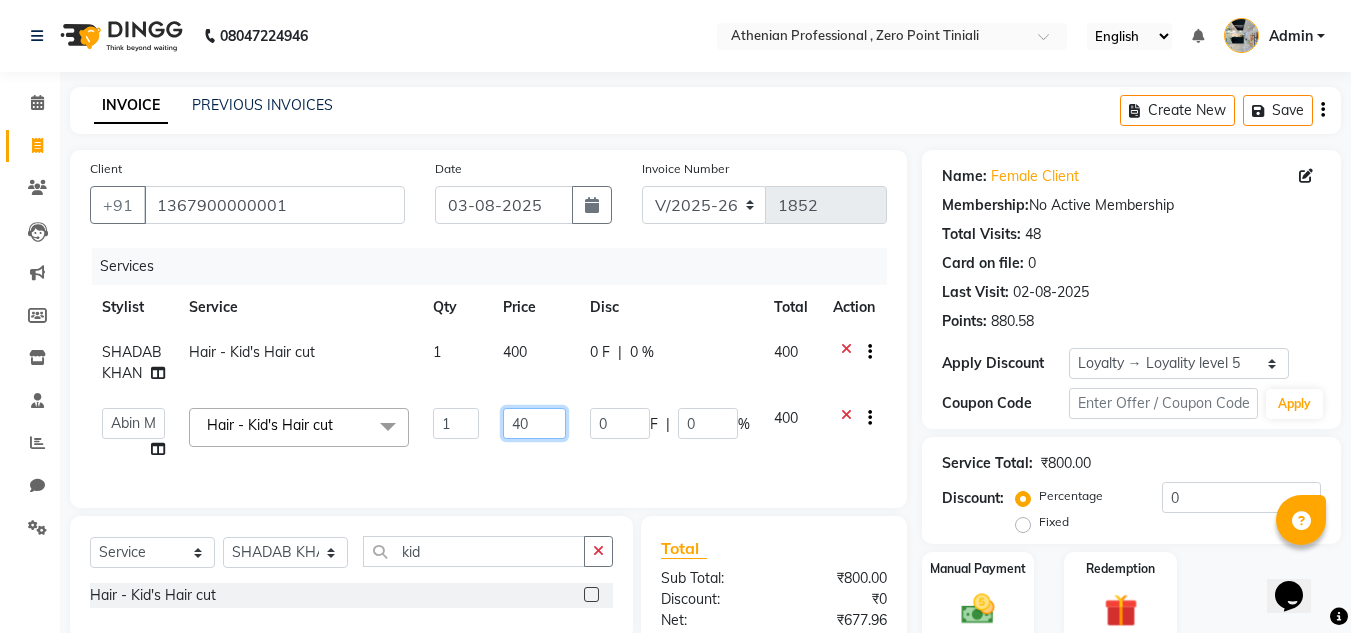 type on "4" 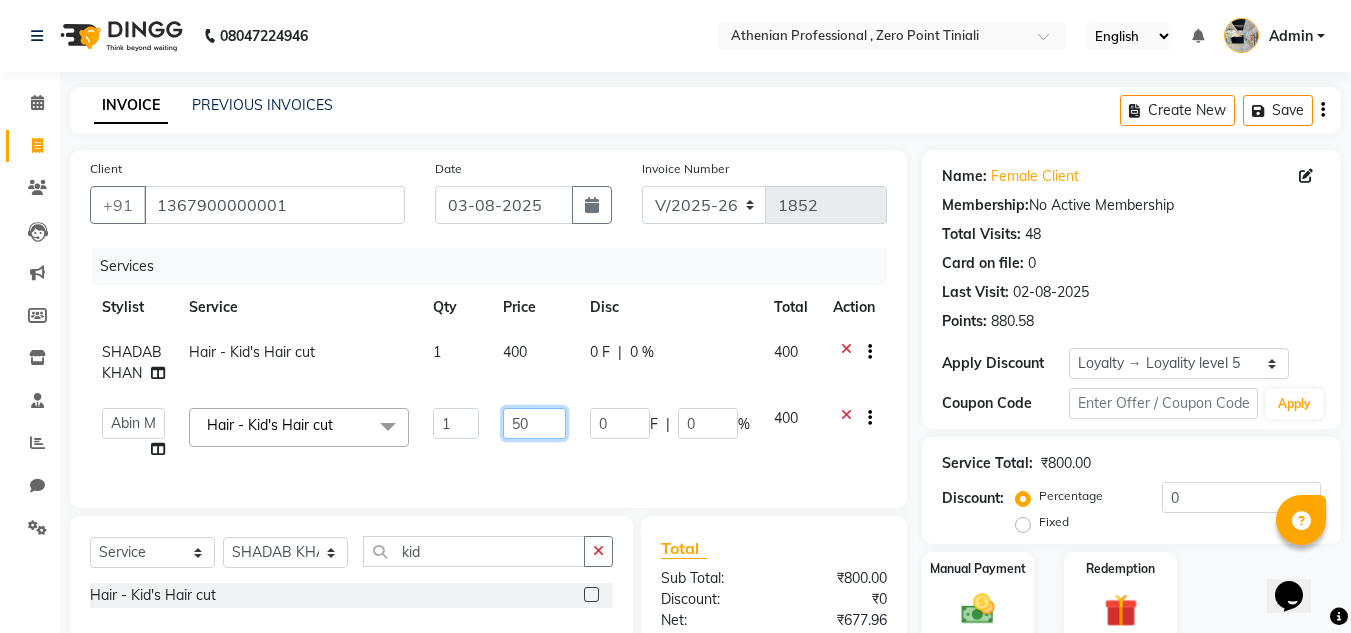 type on "500" 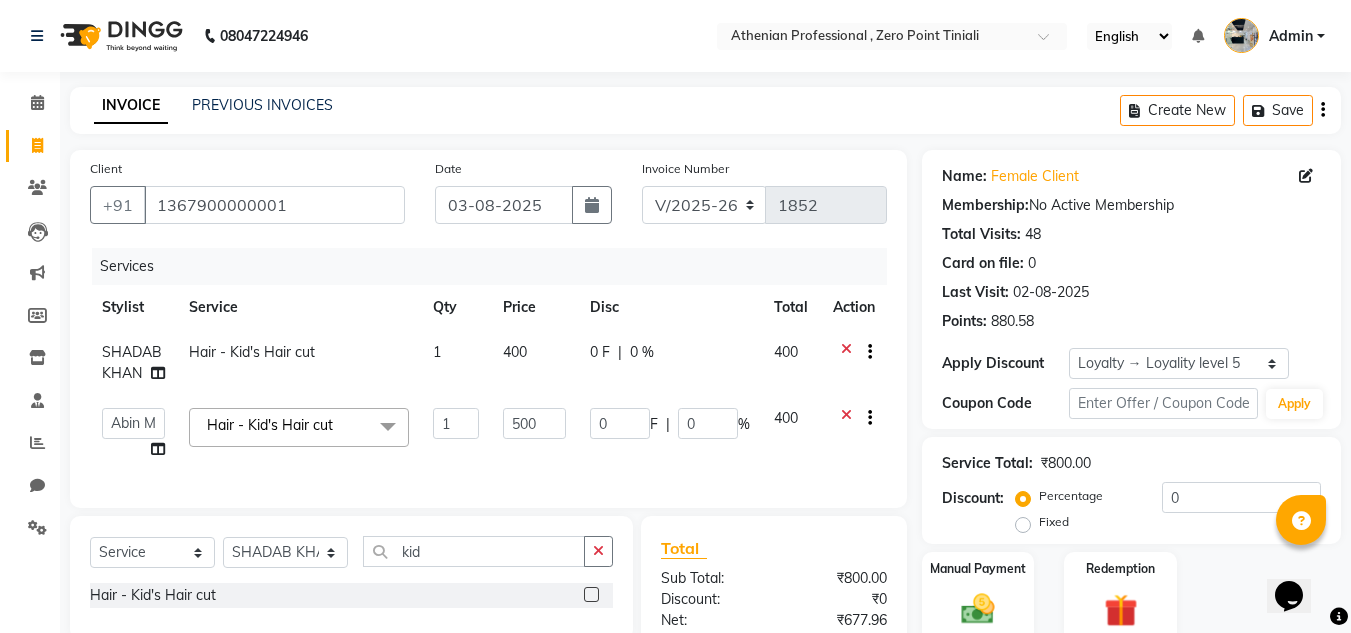 click on "400" 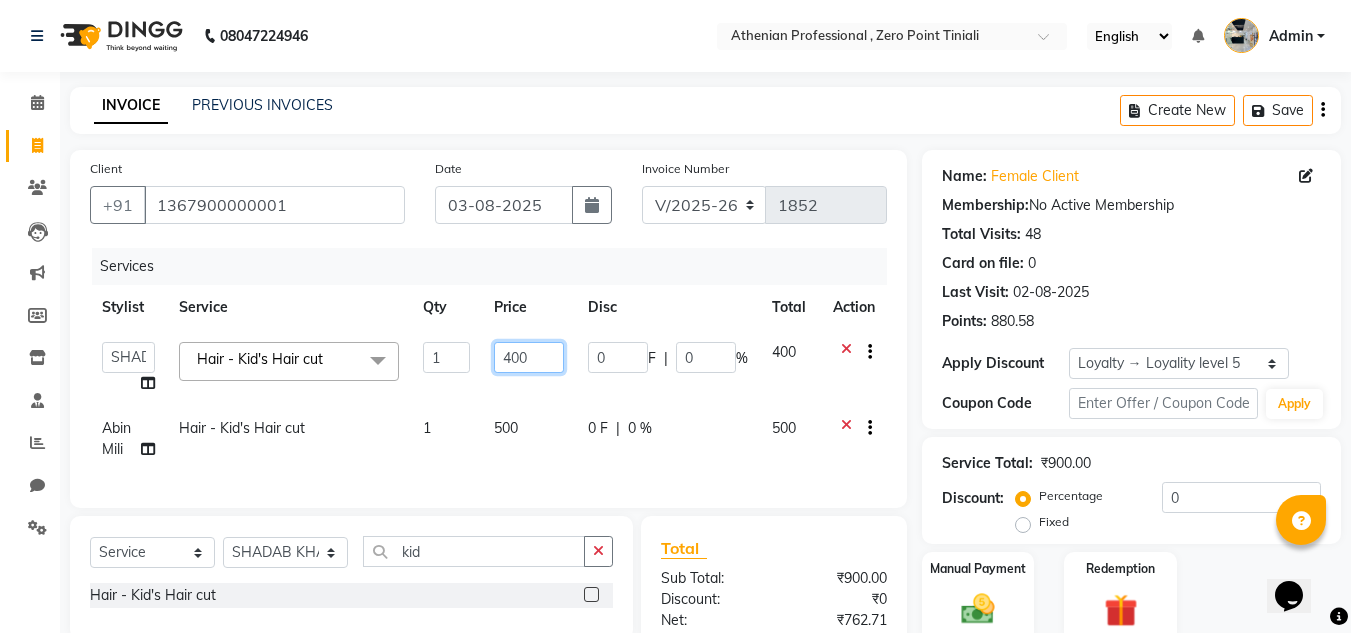 click on "400" 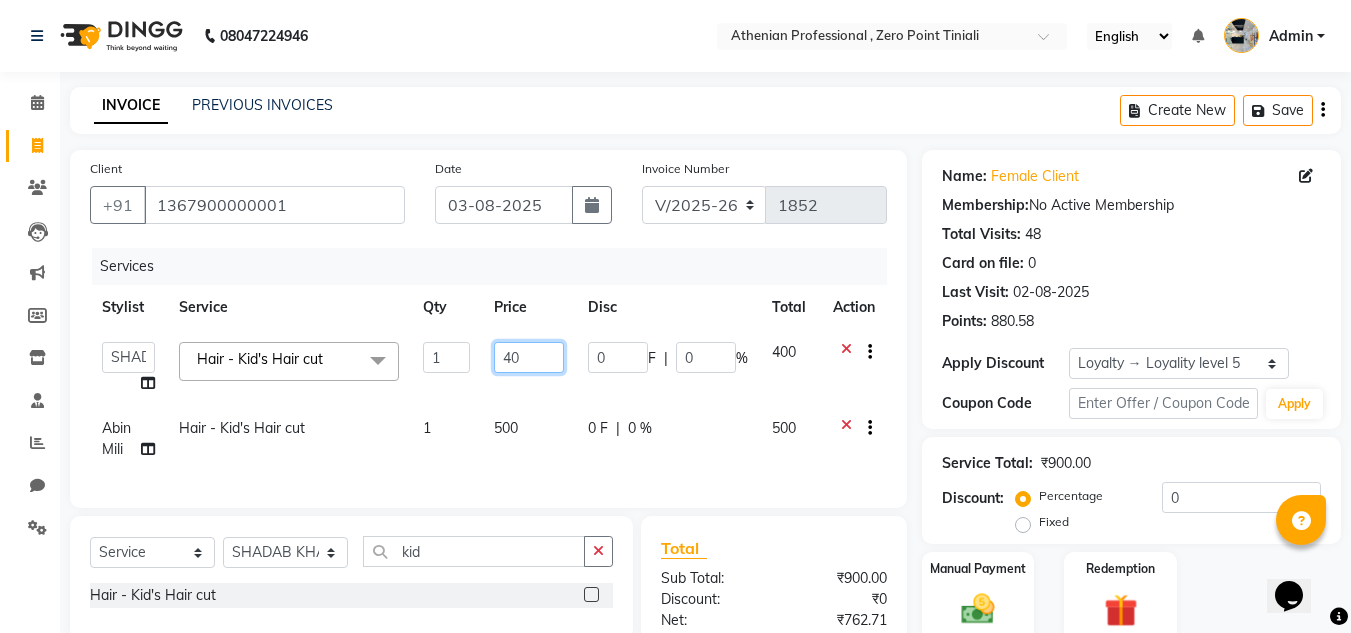 type on "4" 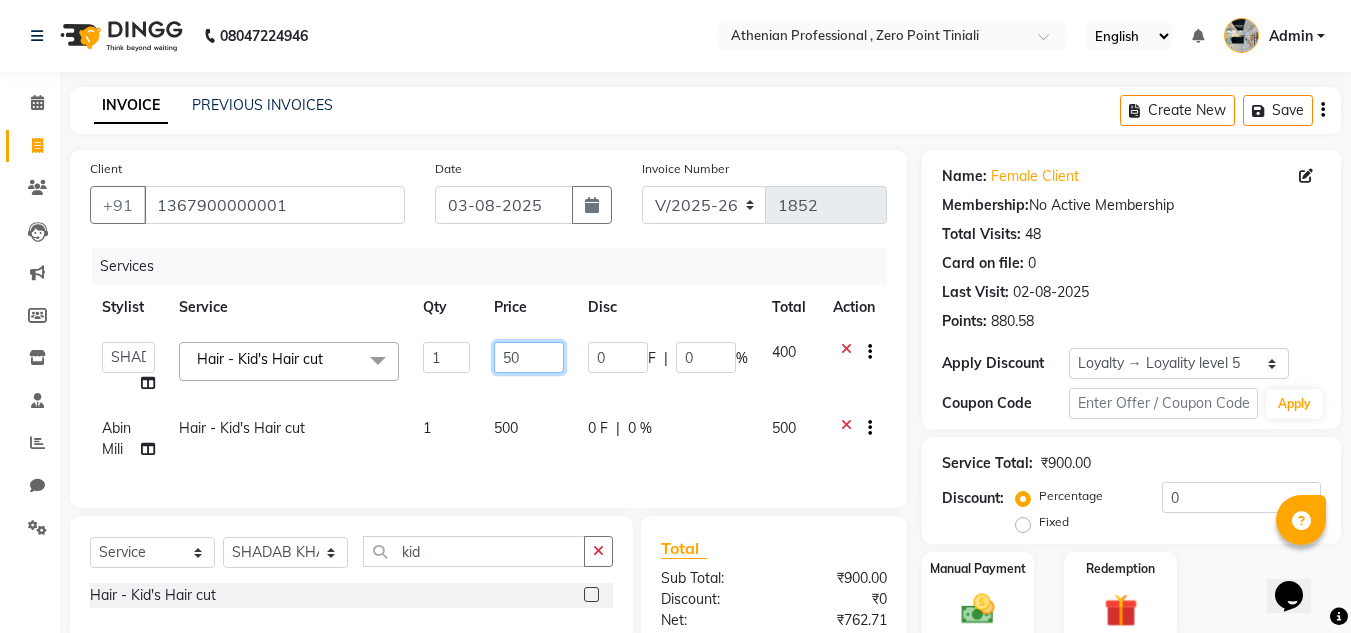 type on "500" 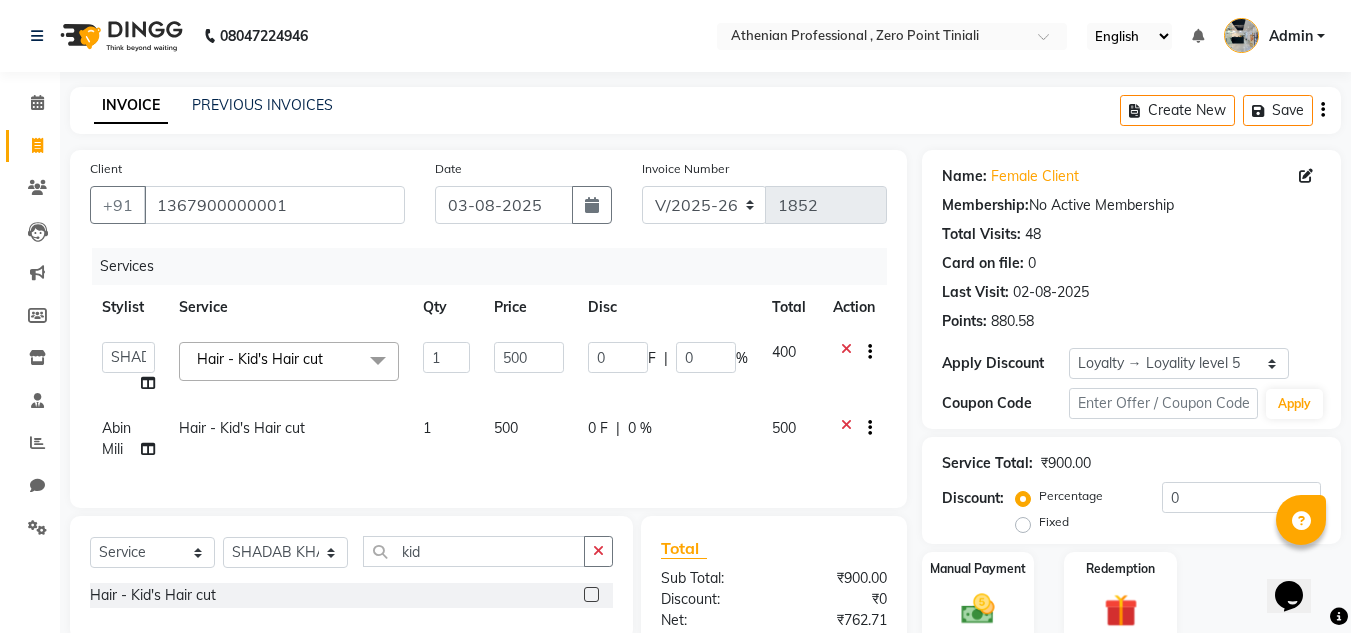 click on "Abin Mili Hair - Kid's Hair cut 1 500 0 F | 0 % 500" 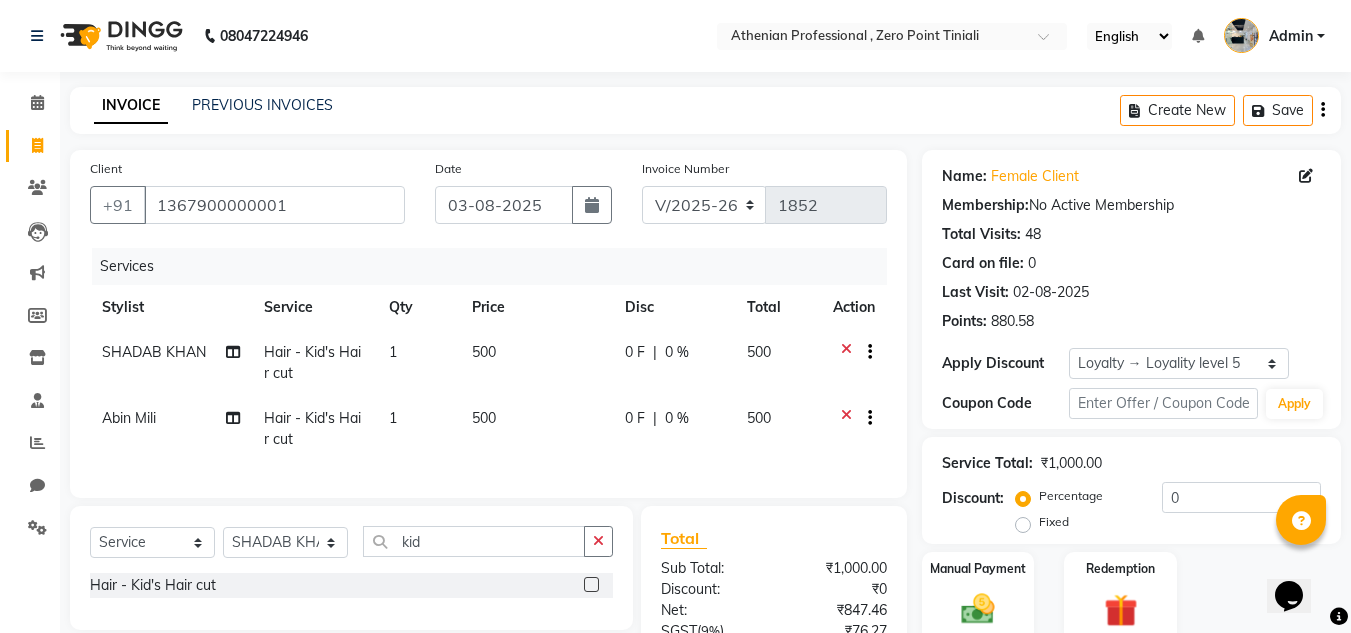 scroll, scrollTop: 212, scrollLeft: 0, axis: vertical 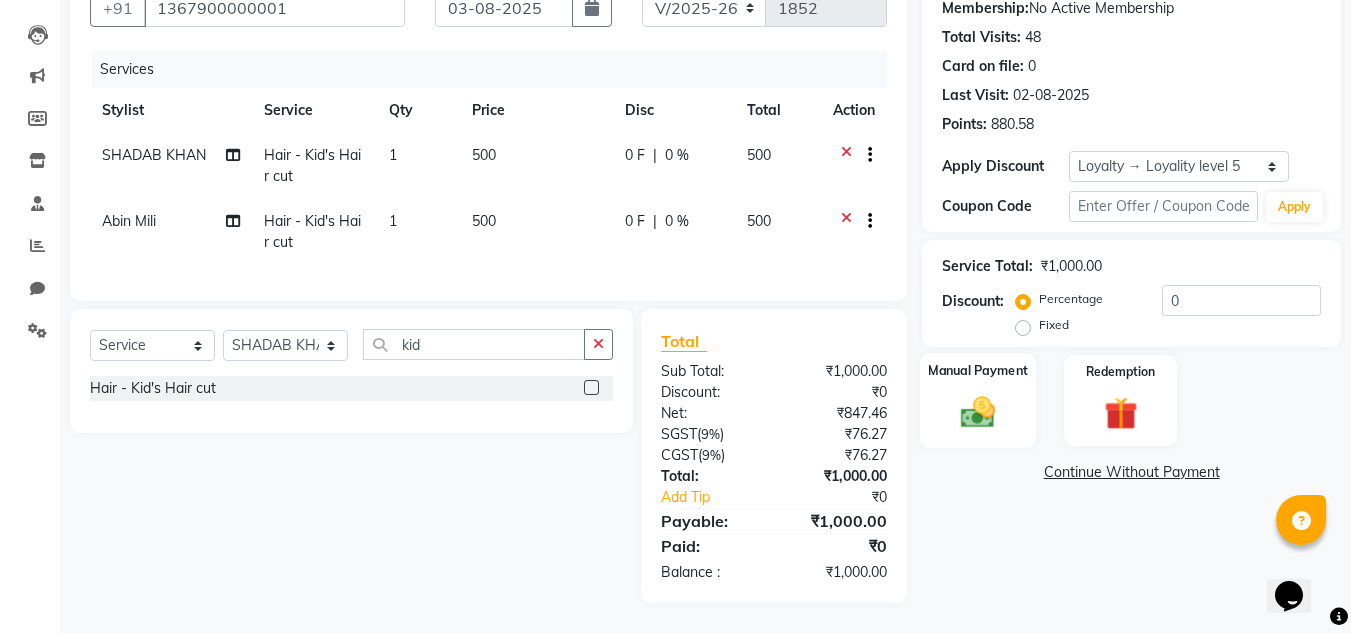 click 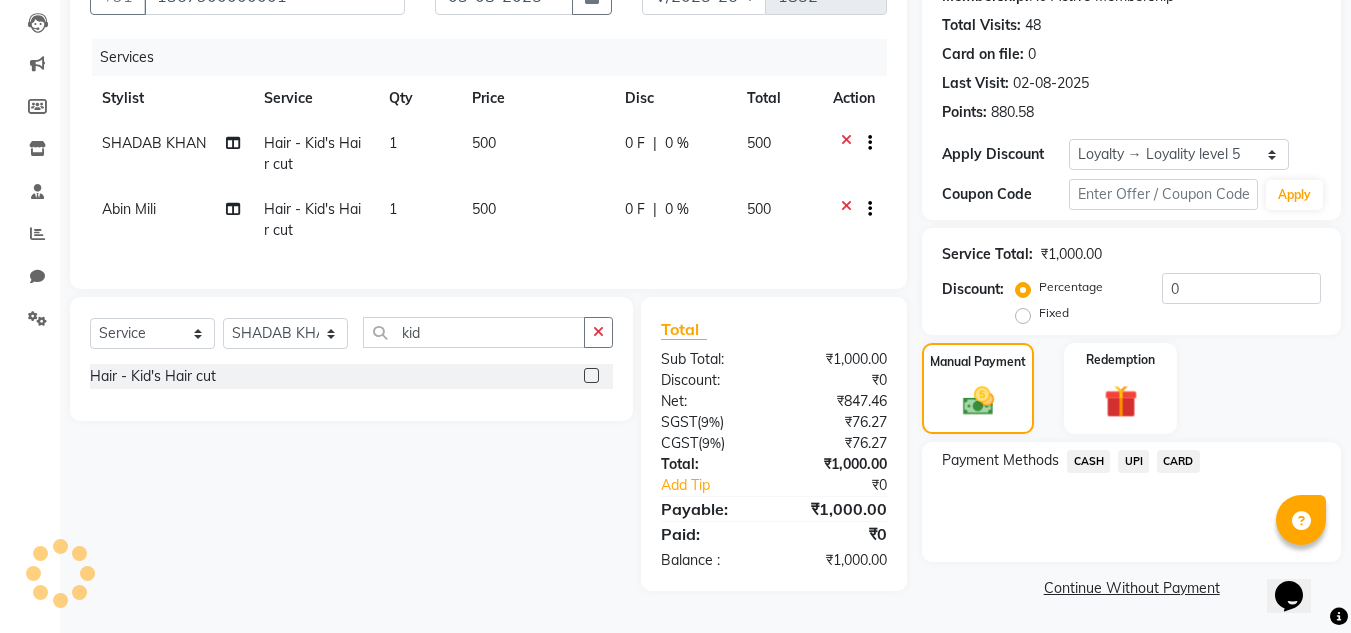 click on "UPI" 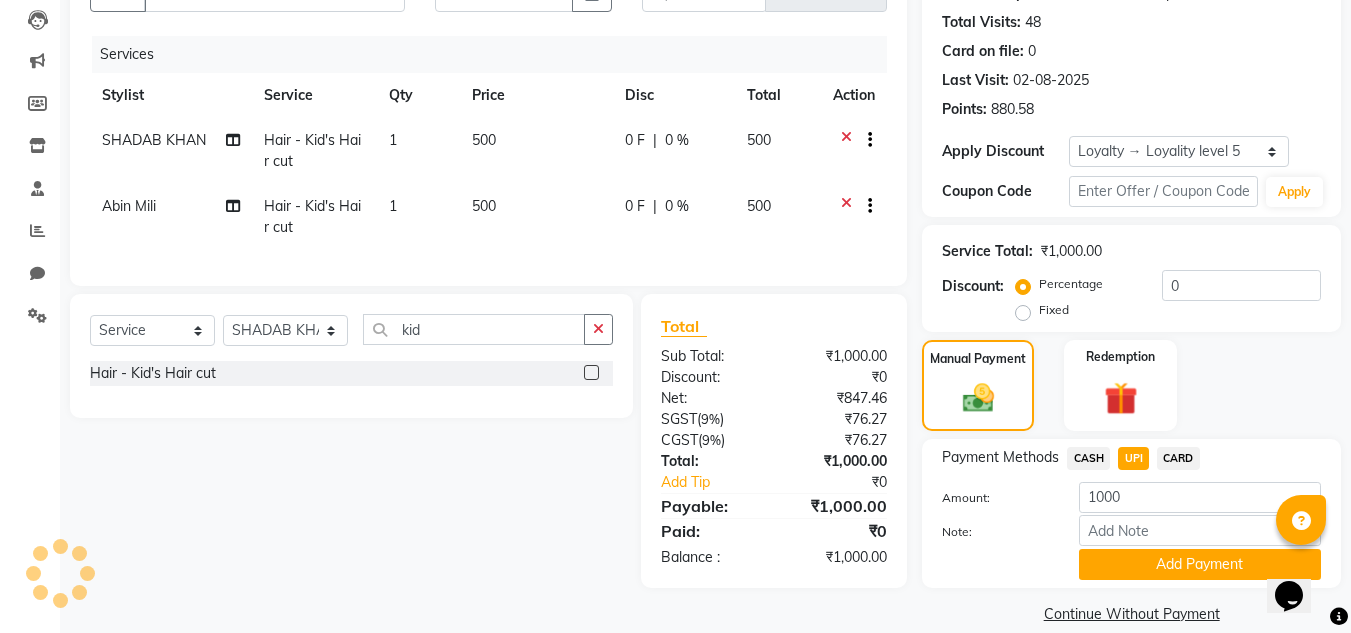 scroll, scrollTop: 238, scrollLeft: 0, axis: vertical 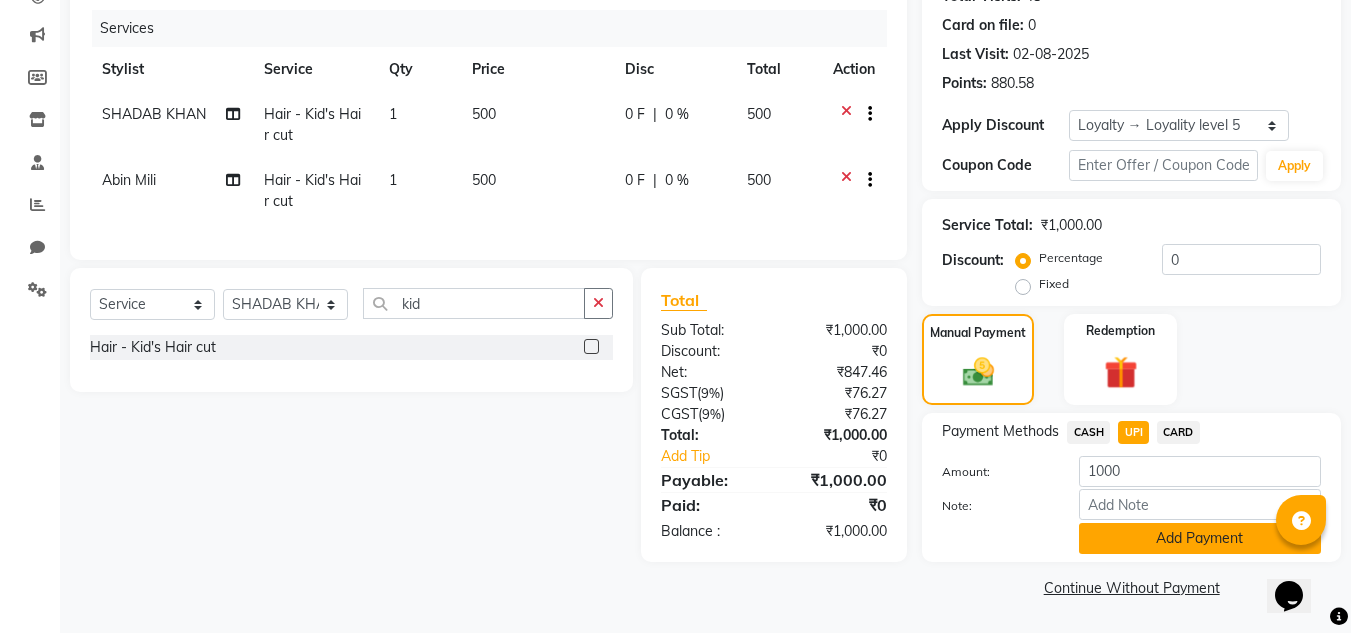 click on "Add Payment" 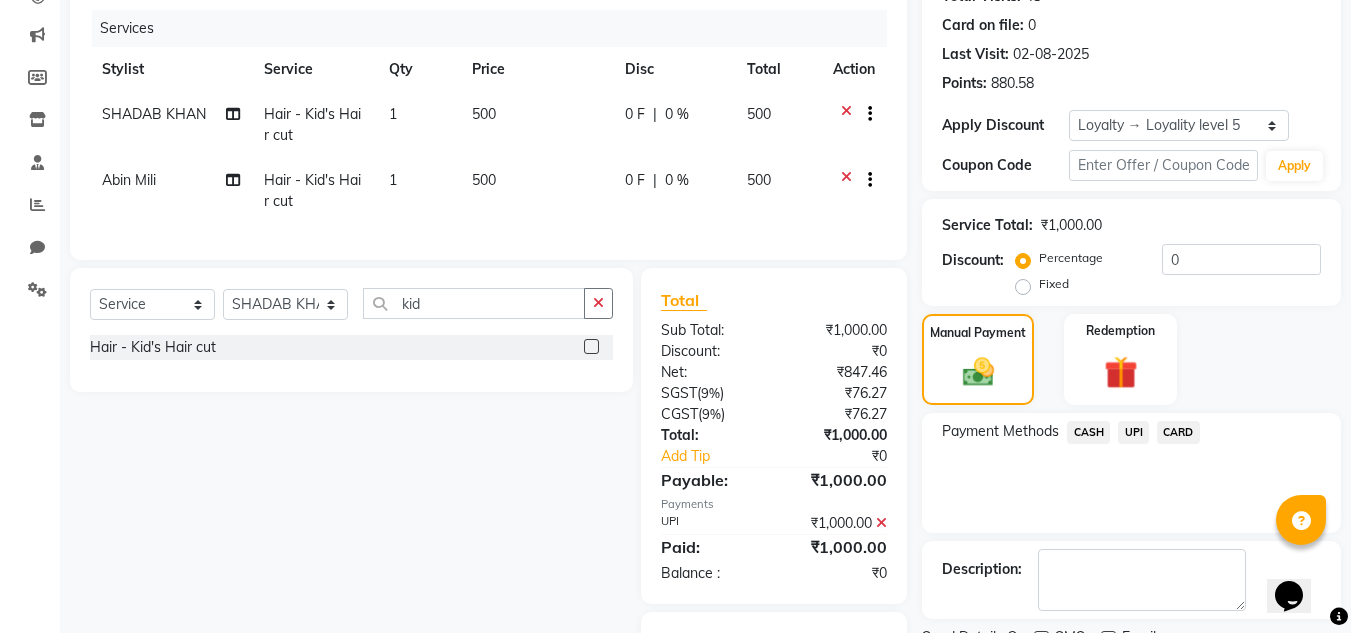 scroll, scrollTop: 353, scrollLeft: 0, axis: vertical 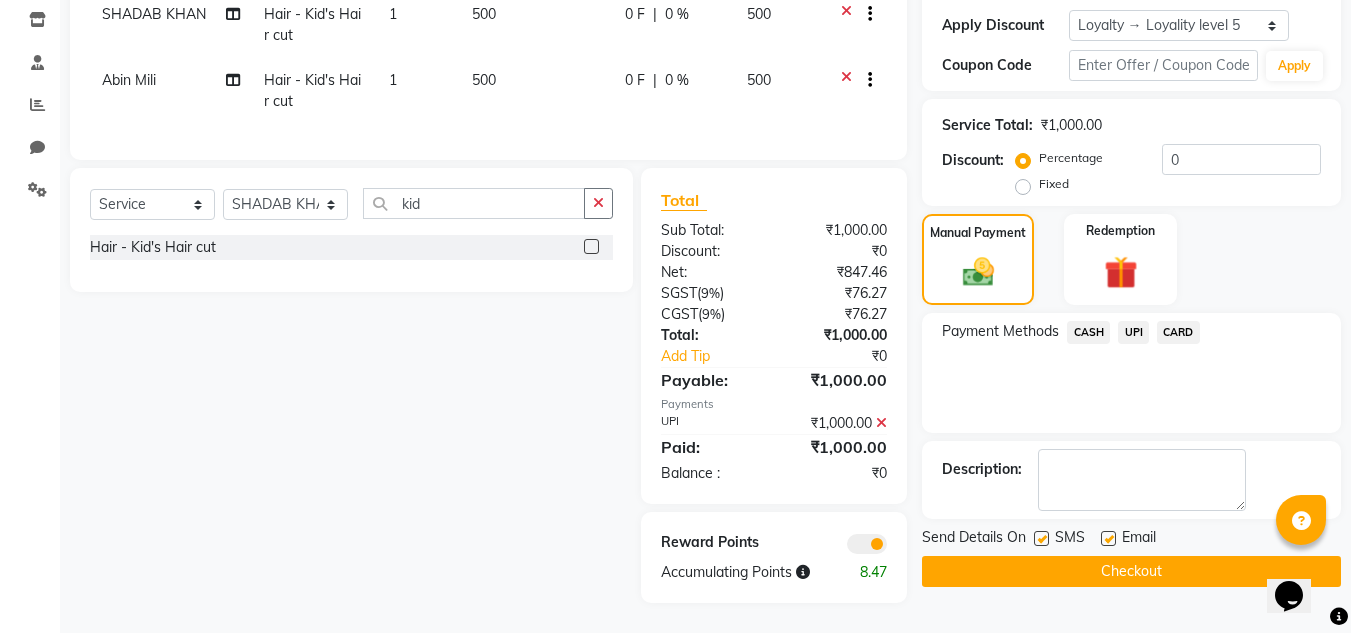 click on "Checkout" 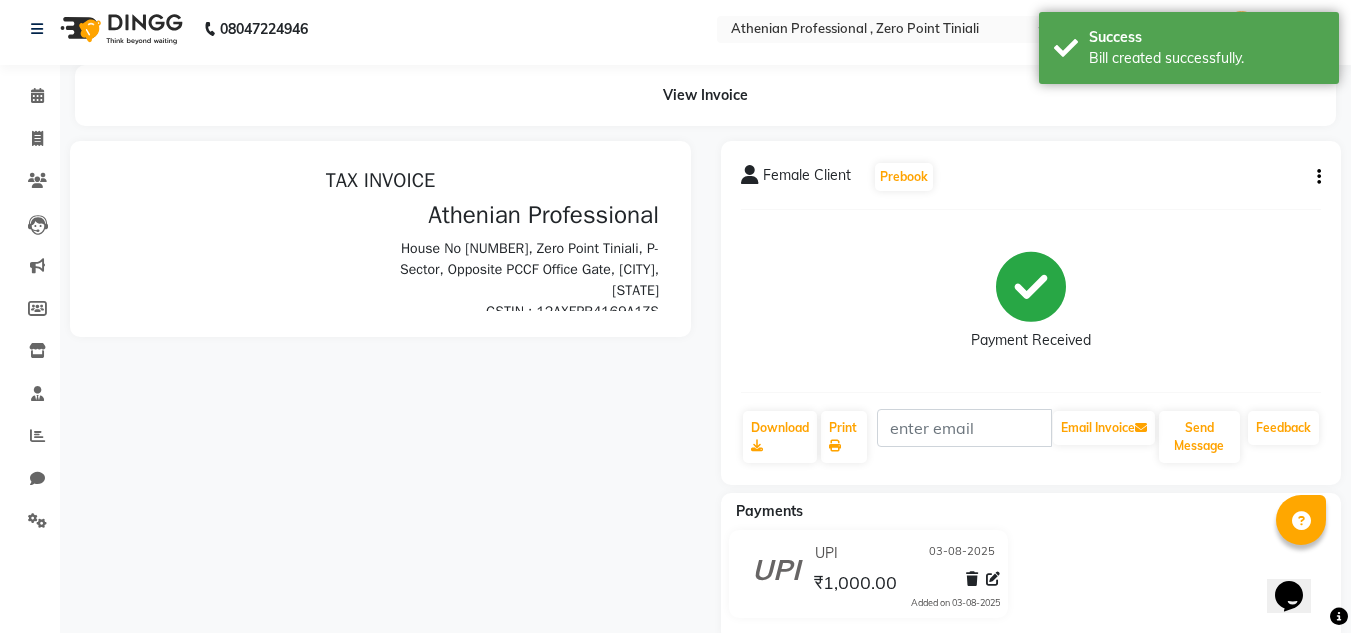 scroll, scrollTop: 0, scrollLeft: 0, axis: both 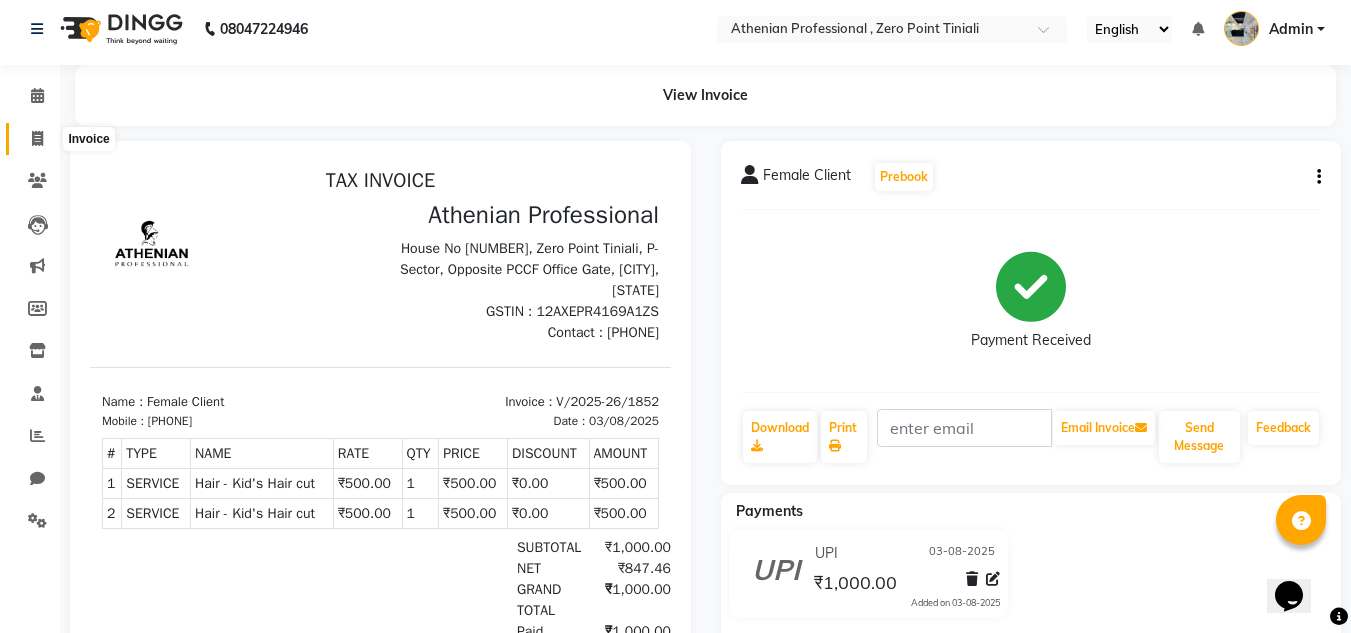 click 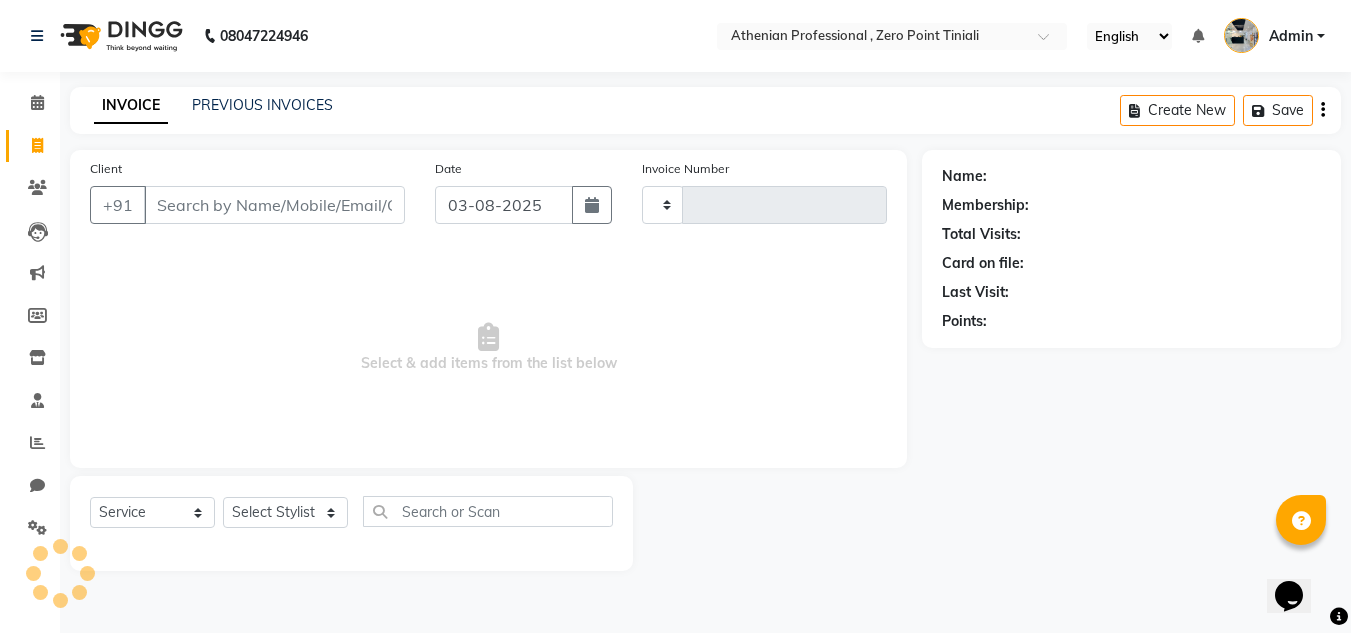 scroll, scrollTop: 0, scrollLeft: 0, axis: both 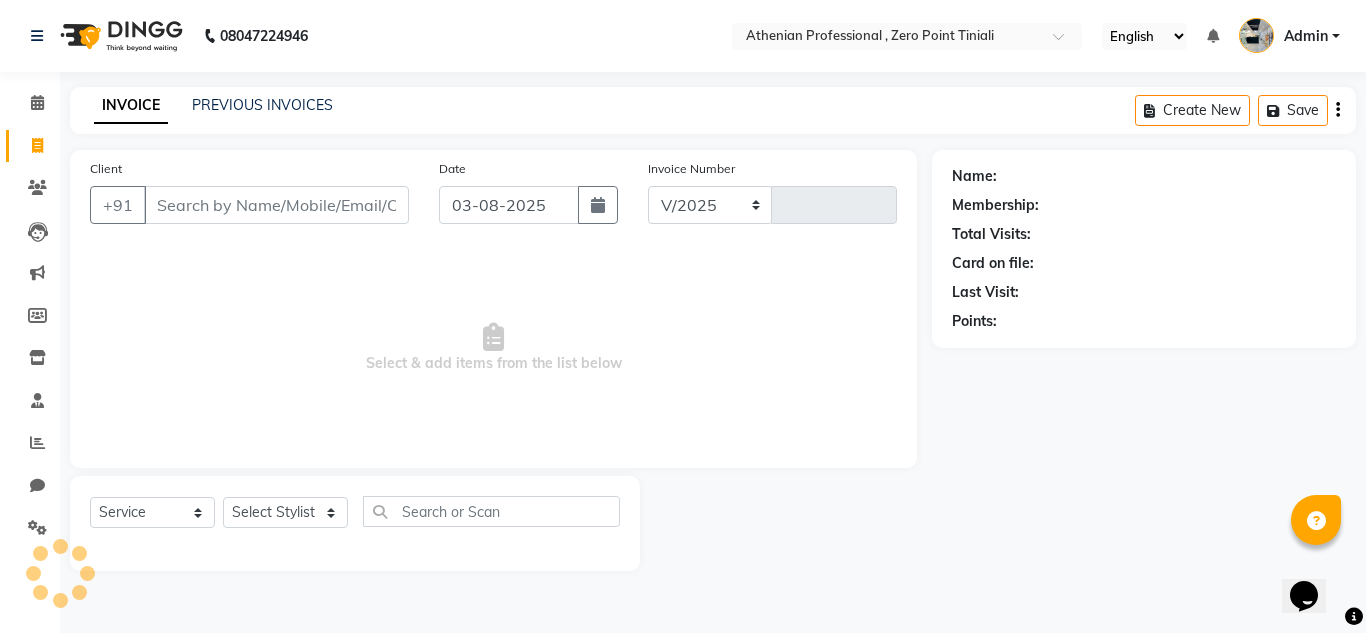select on "8300" 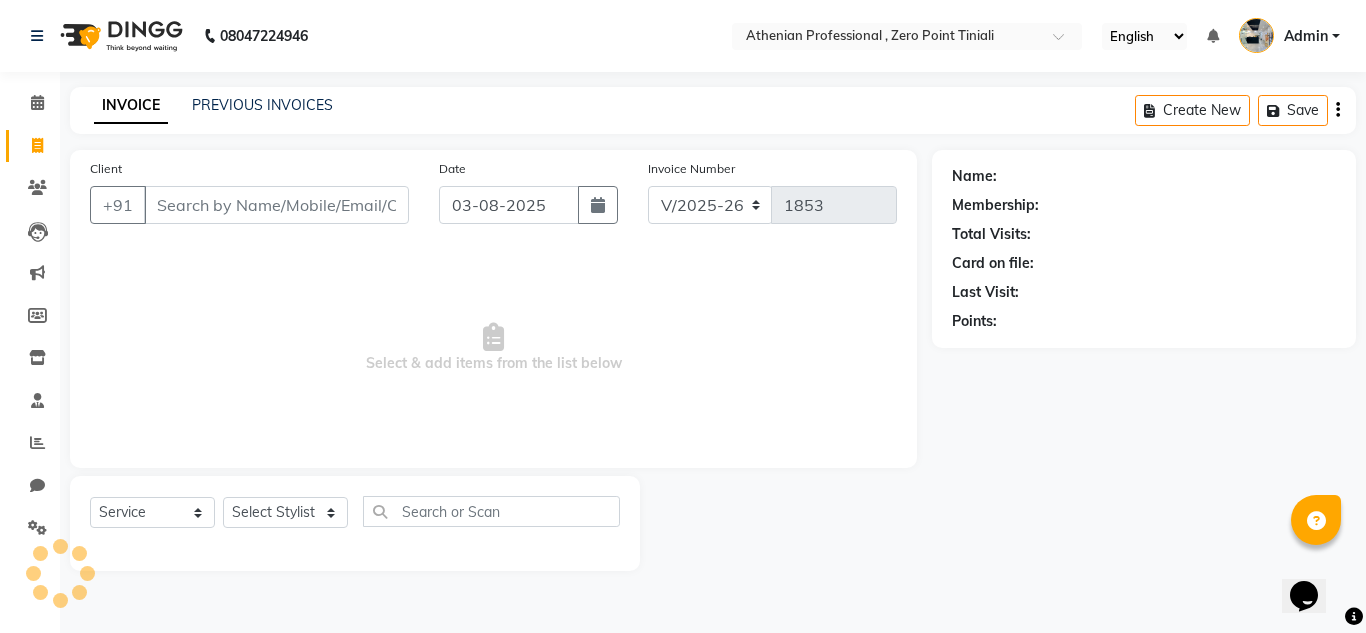 click on "Client" at bounding box center (276, 205) 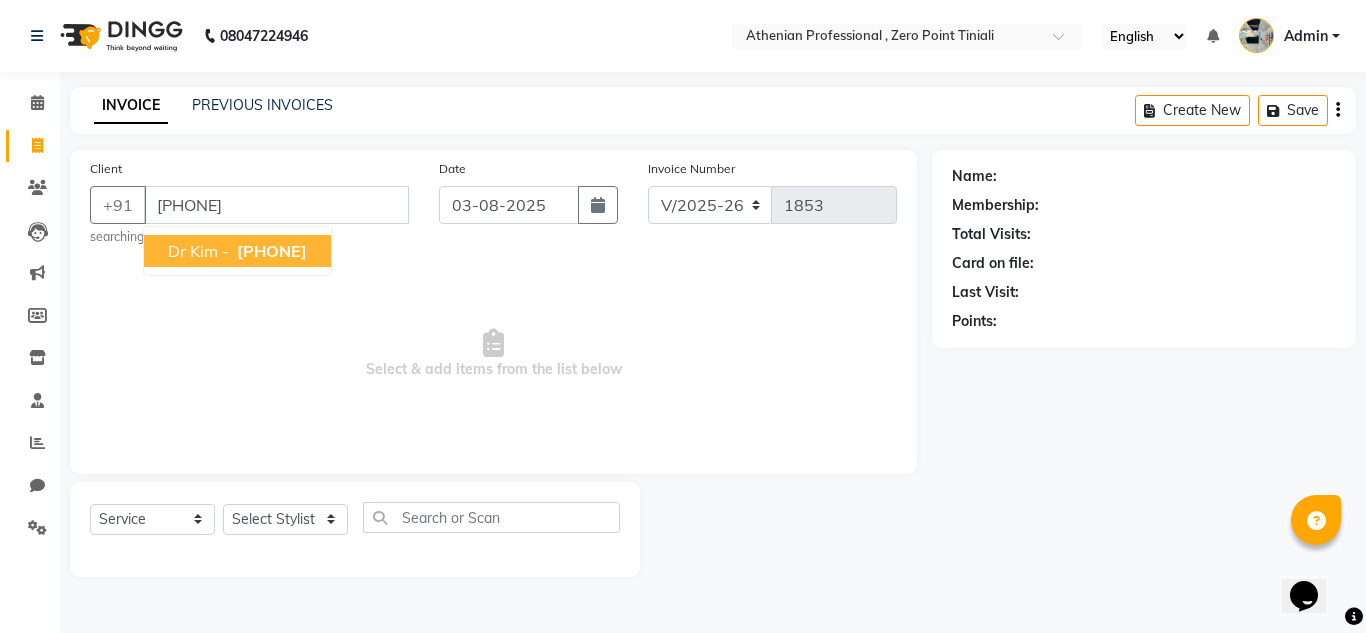 type on "[PHONE]" 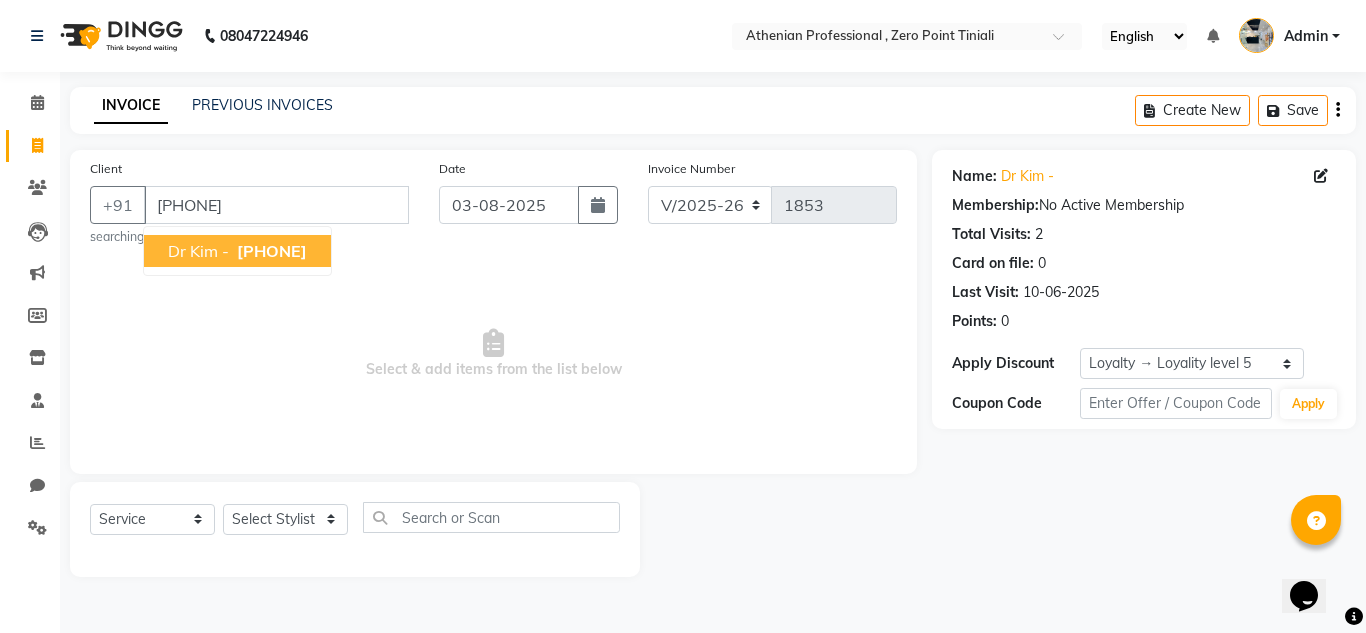 click on "Dr kim -" at bounding box center [198, 251] 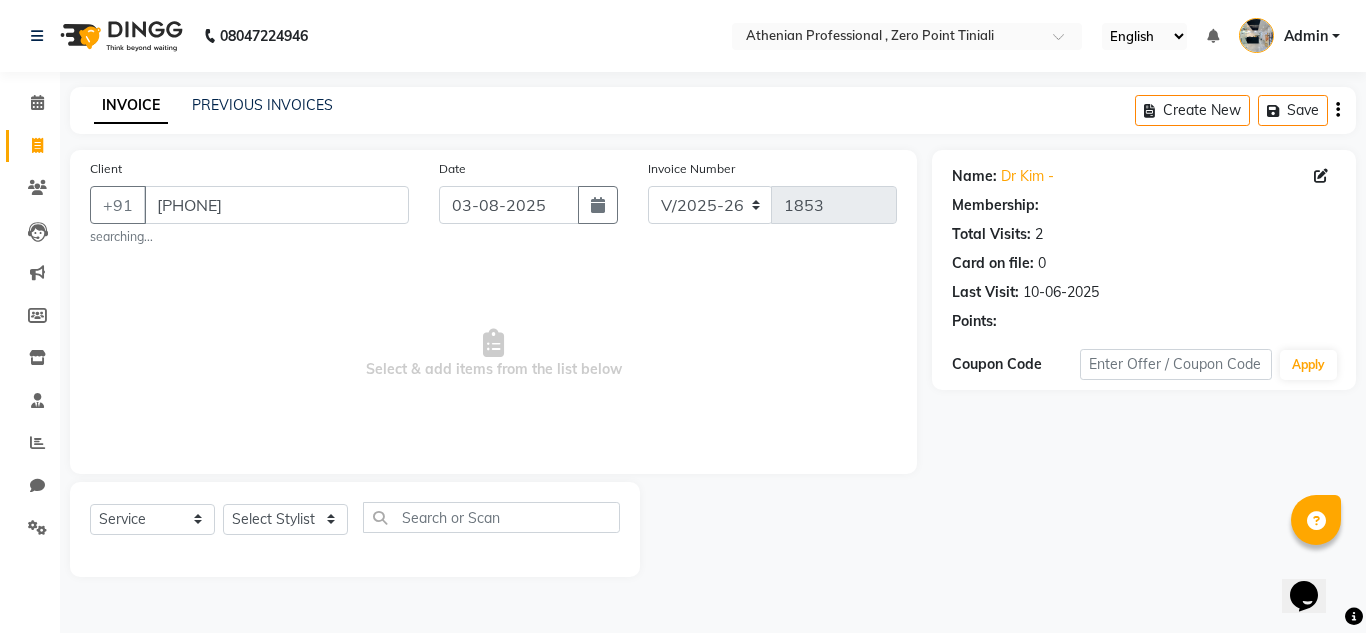 select on "1: Object" 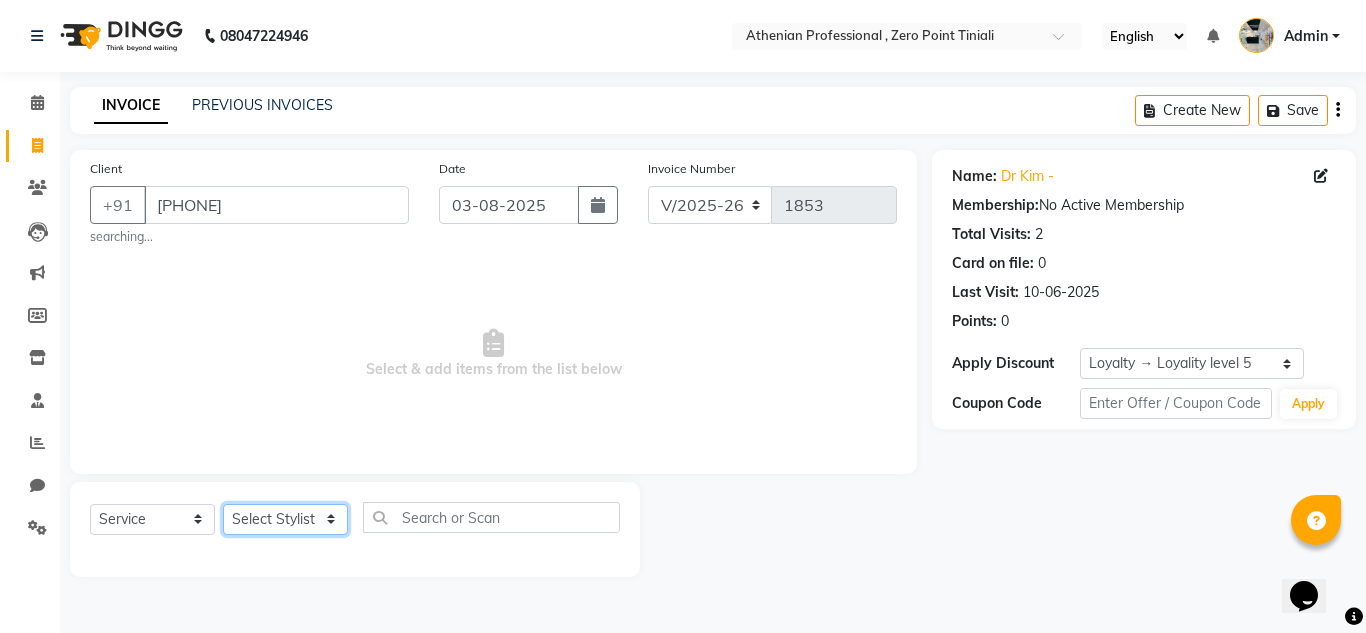 click on "Select Stylist Abin Mili Admin JAVED ANSARI KOSHEH BIHAM LINDUM NEME MAHINDRA BASUMATARY Manager MANJU MANHAM MINUKA CHETTRY NGAMNON RALONGHAM SHADAB KHAN SUMAN MAGAR SUMI BISWAS  SWAPNA DEVI CHETRY TAMCHI YAMA Toingam Jamikham YELLI LIKHA" 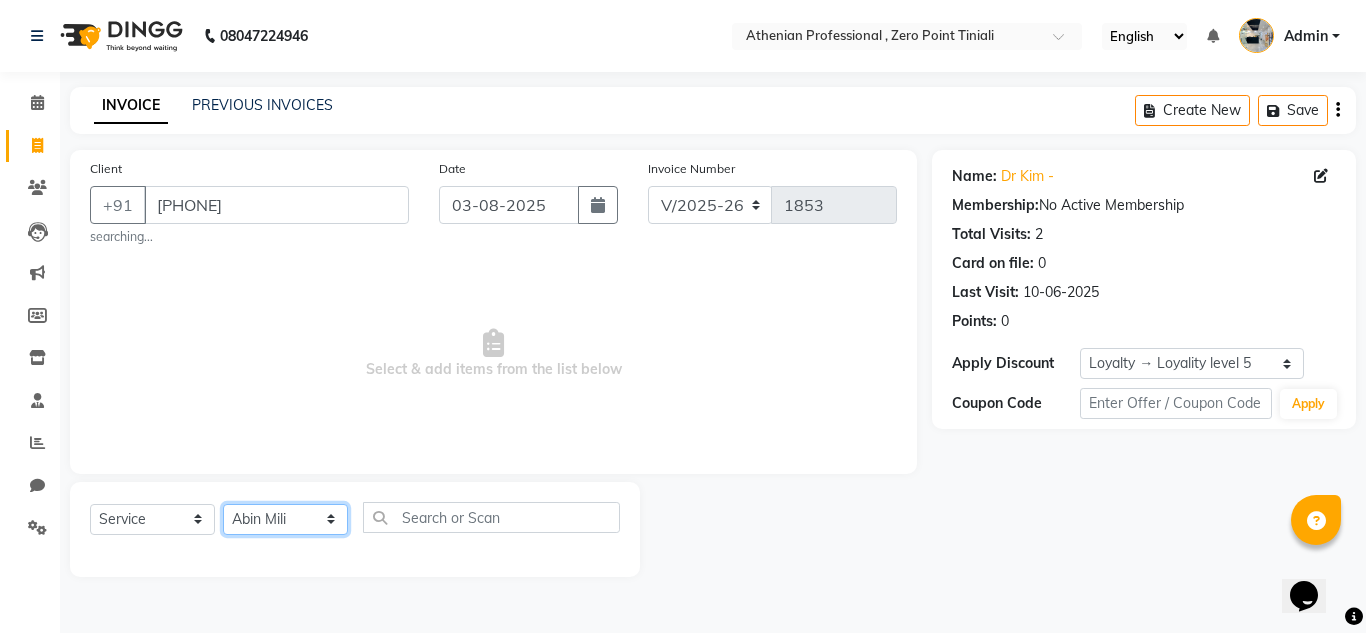 click on "Select Stylist Abin Mili Admin JAVED ANSARI KOSHEH BIHAM LINDUM NEME MAHINDRA BASUMATARY Manager MANJU MANHAM MINUKA CHETTRY NGAMNON RALONGHAM SHADAB KHAN SUMAN MAGAR SUMI BISWAS  SWAPNA DEVI CHETRY TAMCHI YAMA Toingam Jamikham YELLI LIKHA" 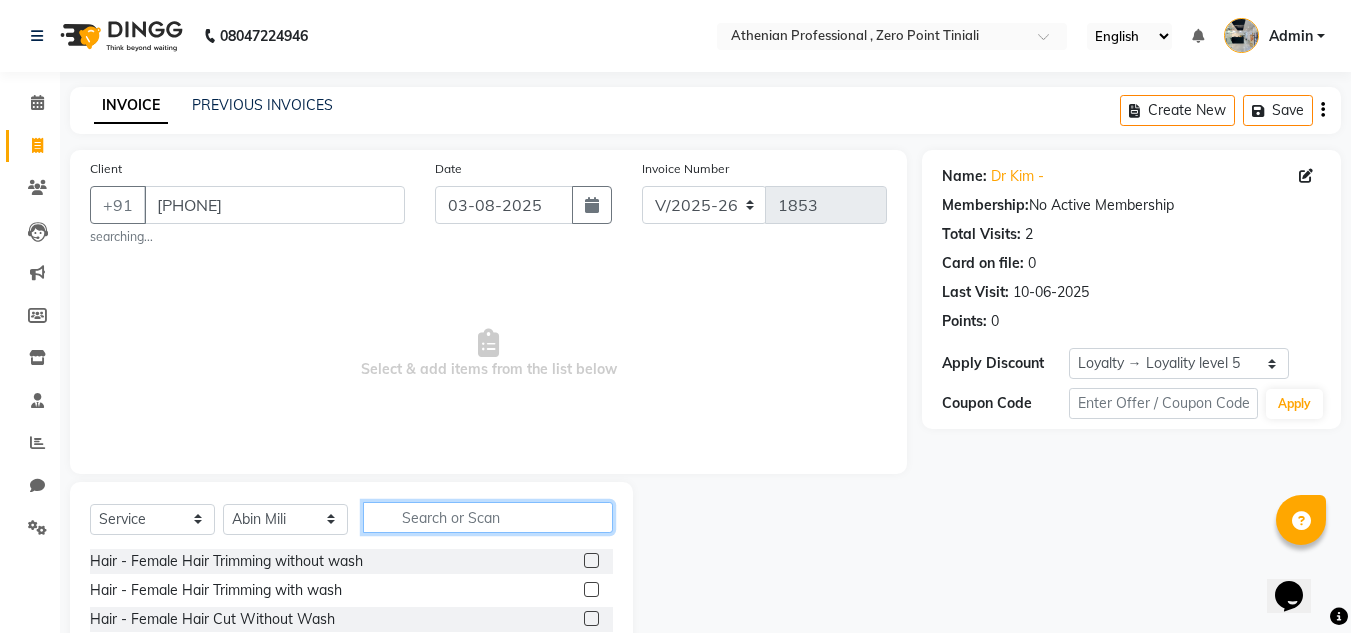 click 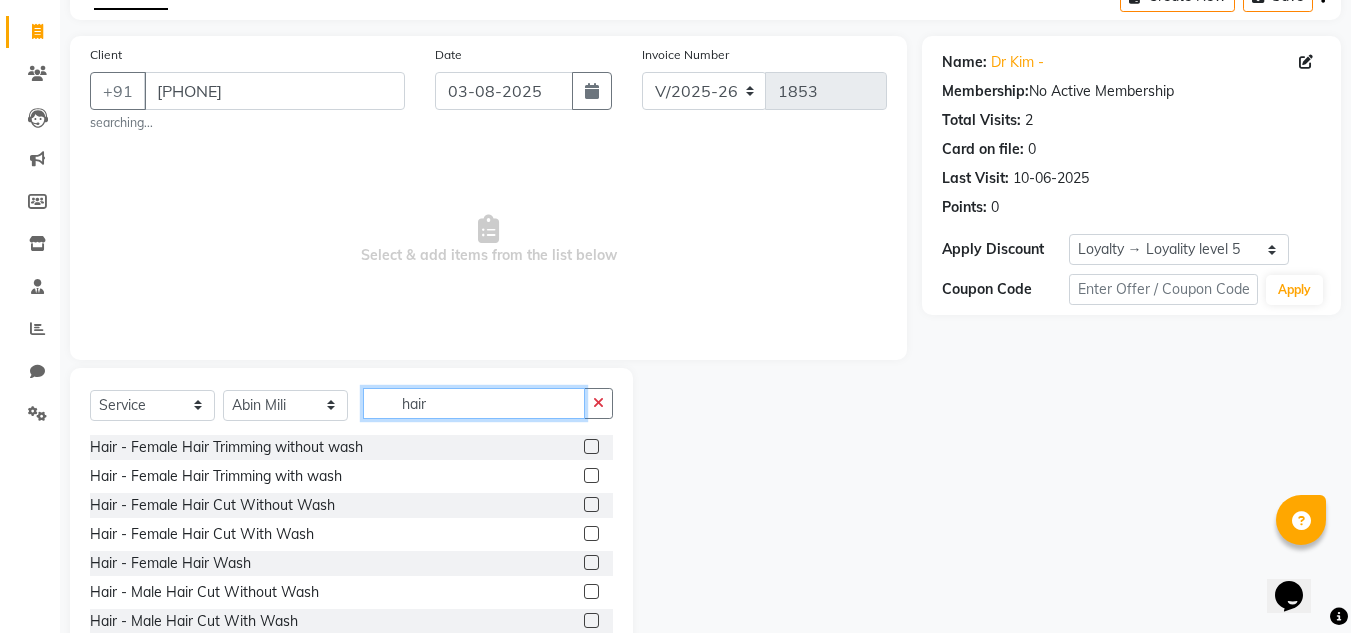scroll, scrollTop: 115, scrollLeft: 0, axis: vertical 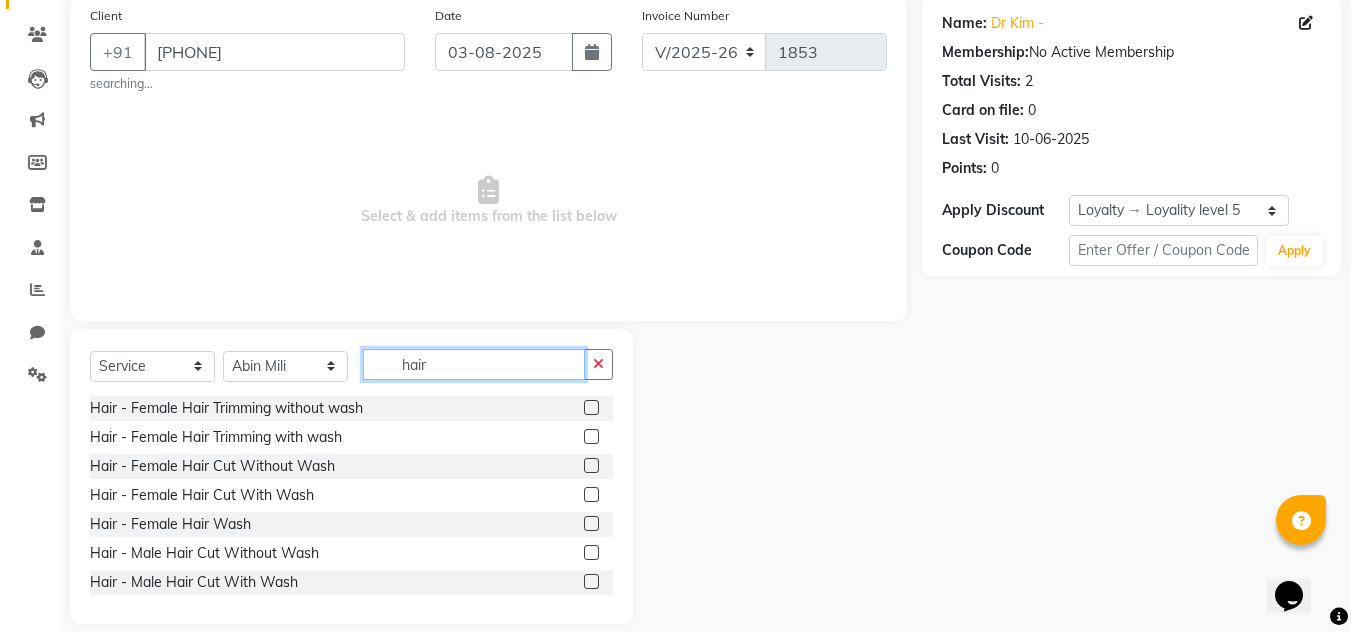 click on "hair" 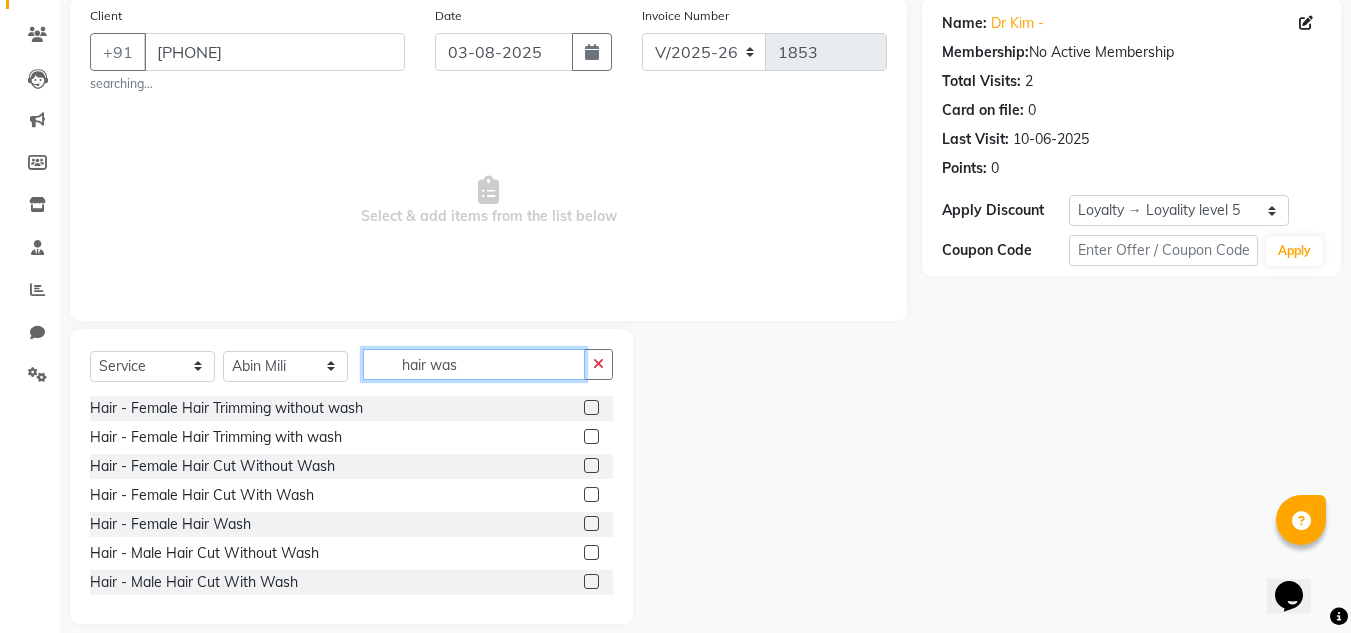 type on "hair was" 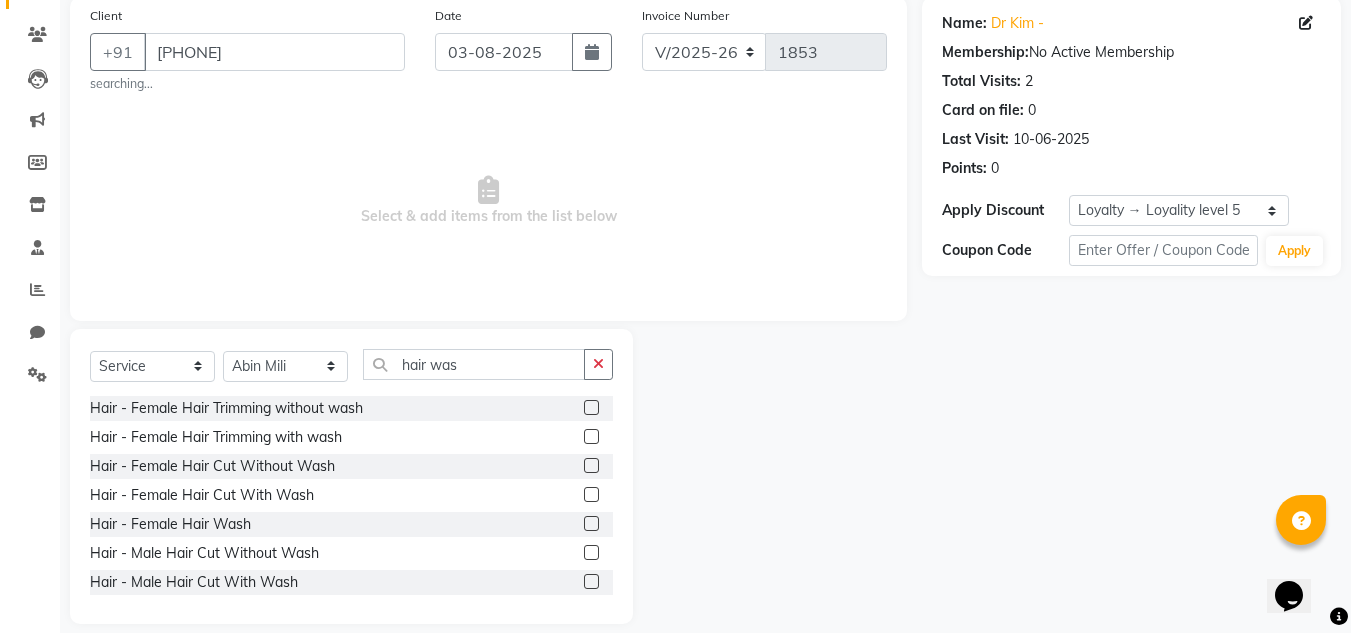 click 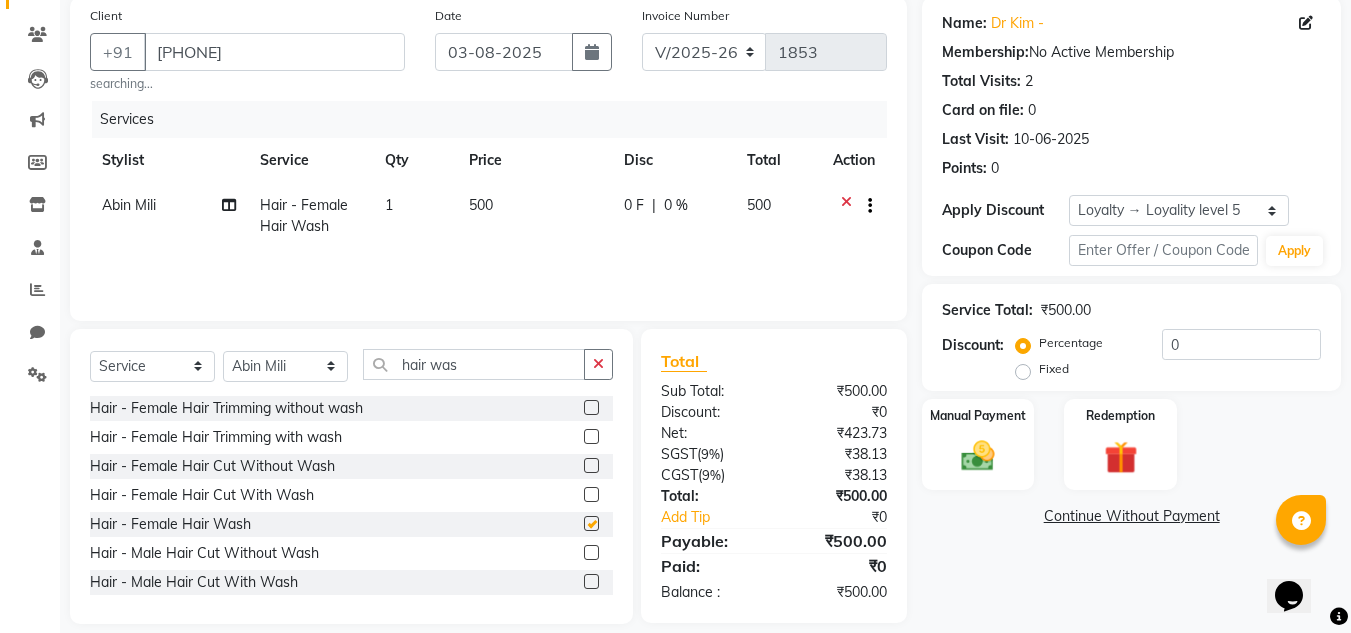 checkbox on "false" 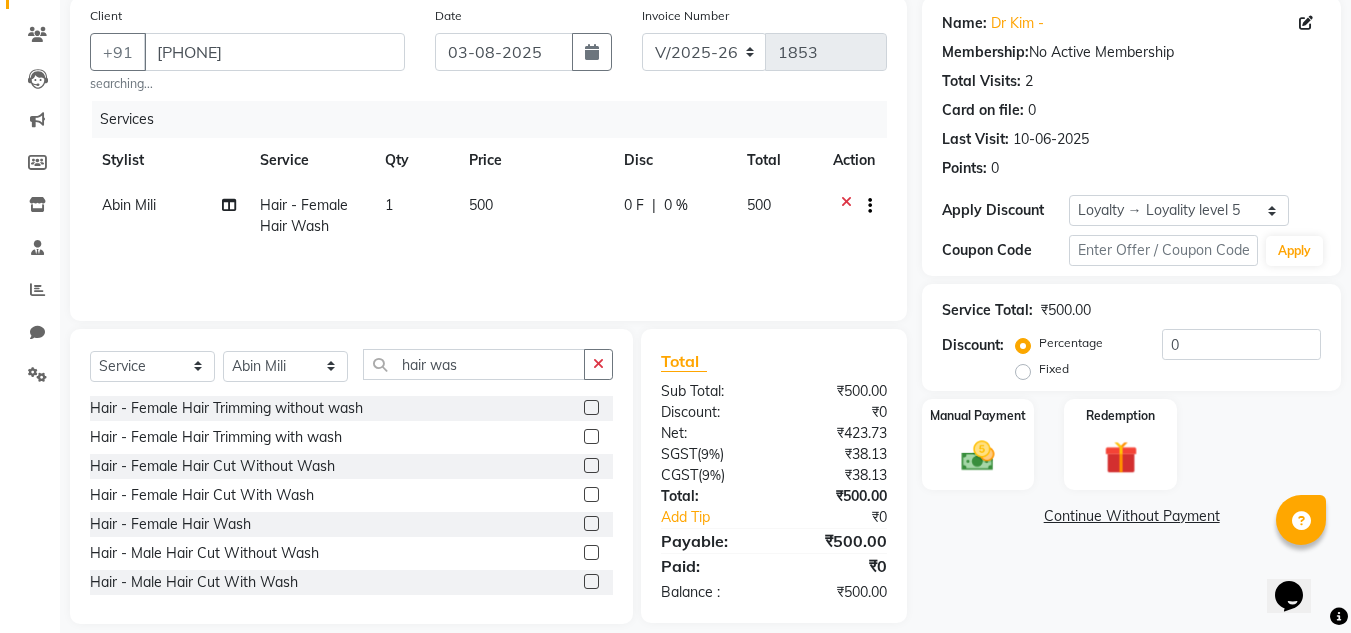 scroll, scrollTop: 174, scrollLeft: 0, axis: vertical 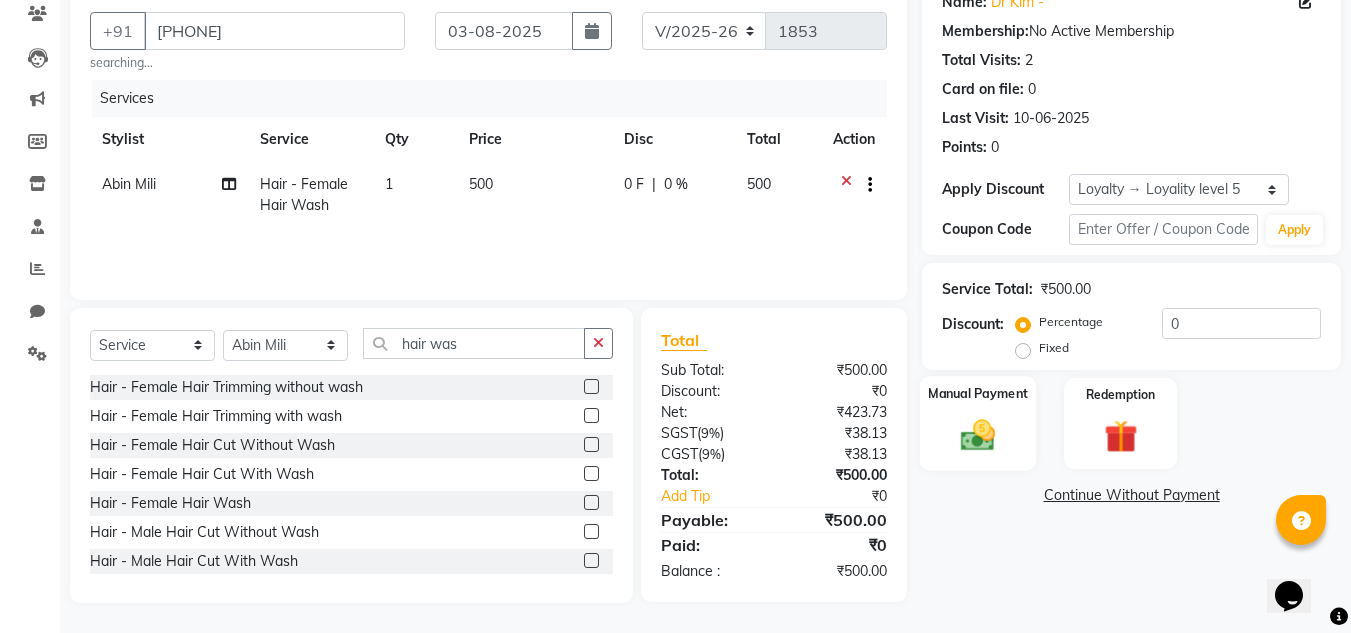 click 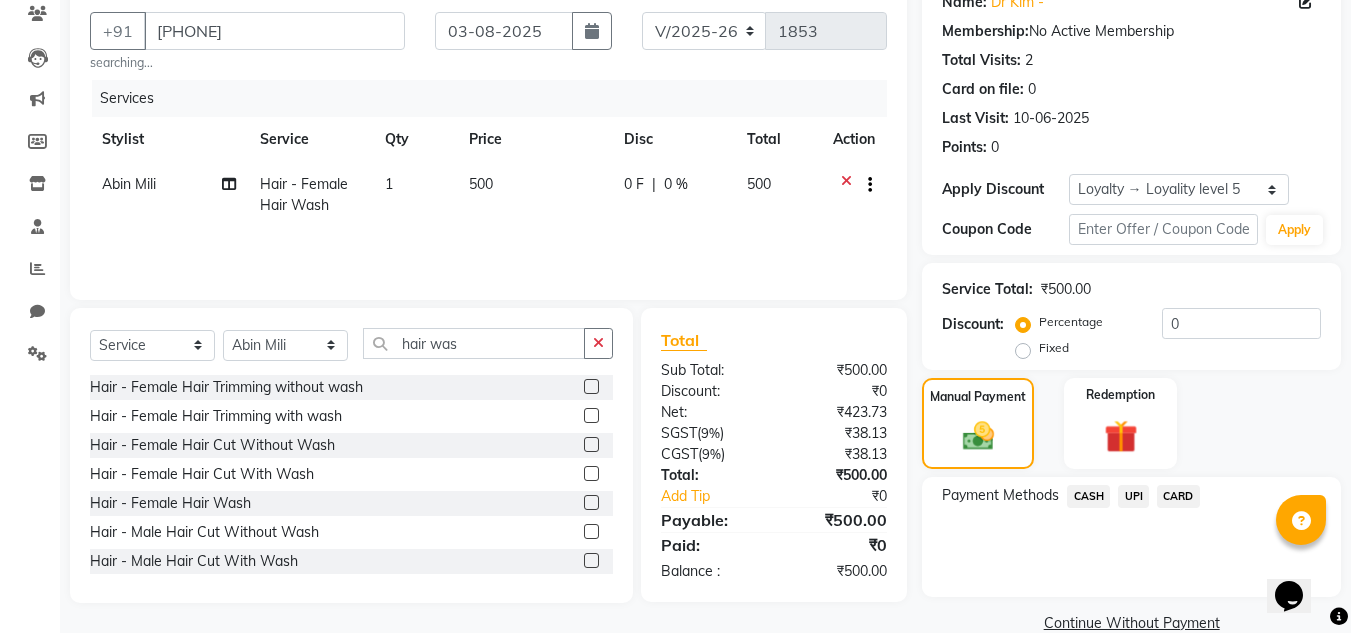 scroll, scrollTop: 209, scrollLeft: 0, axis: vertical 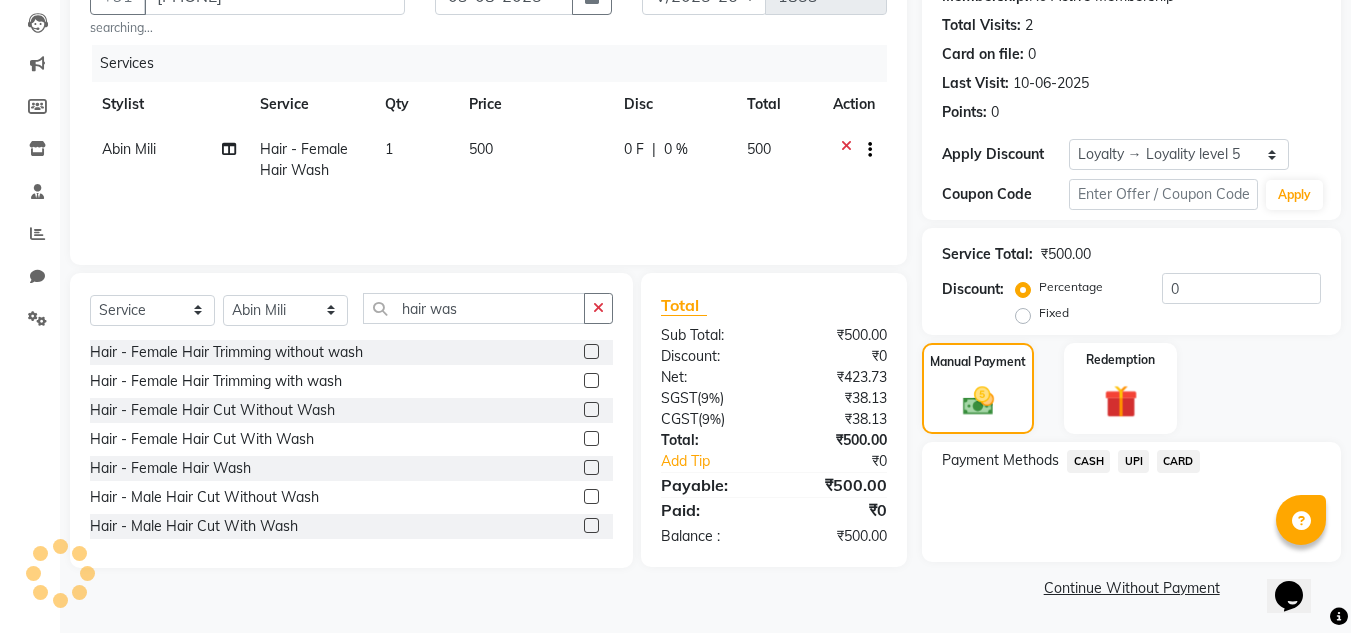click on "UPI" 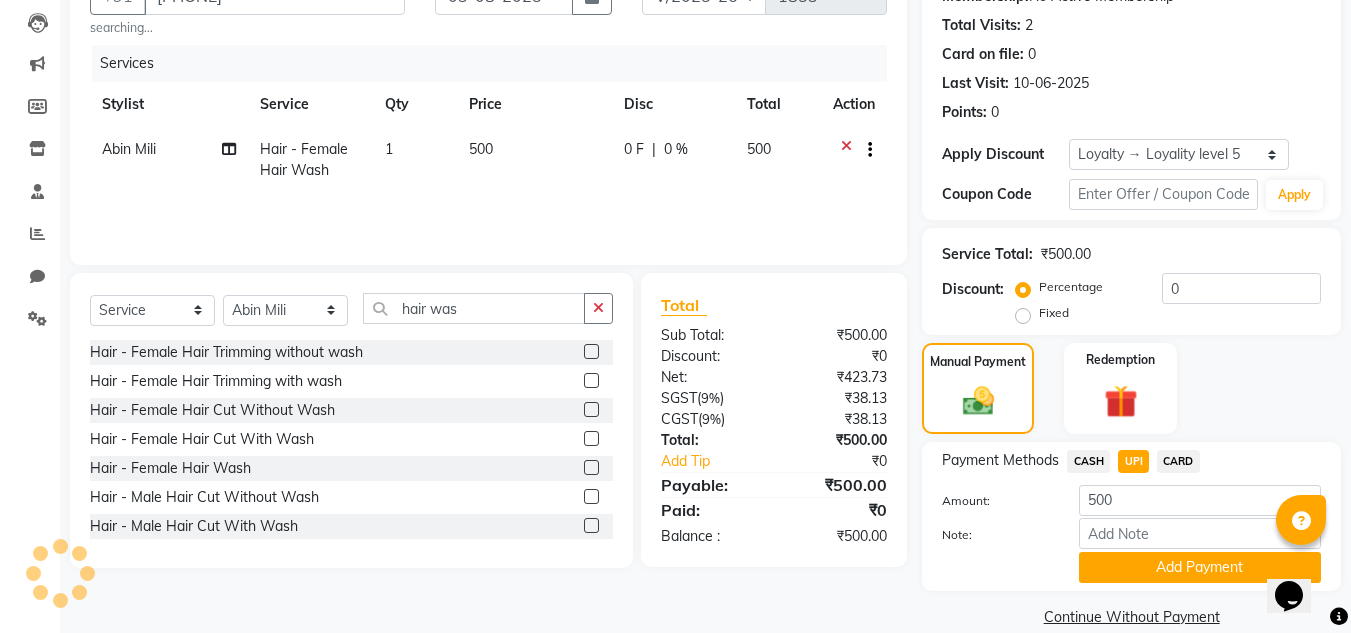 scroll, scrollTop: 238, scrollLeft: 0, axis: vertical 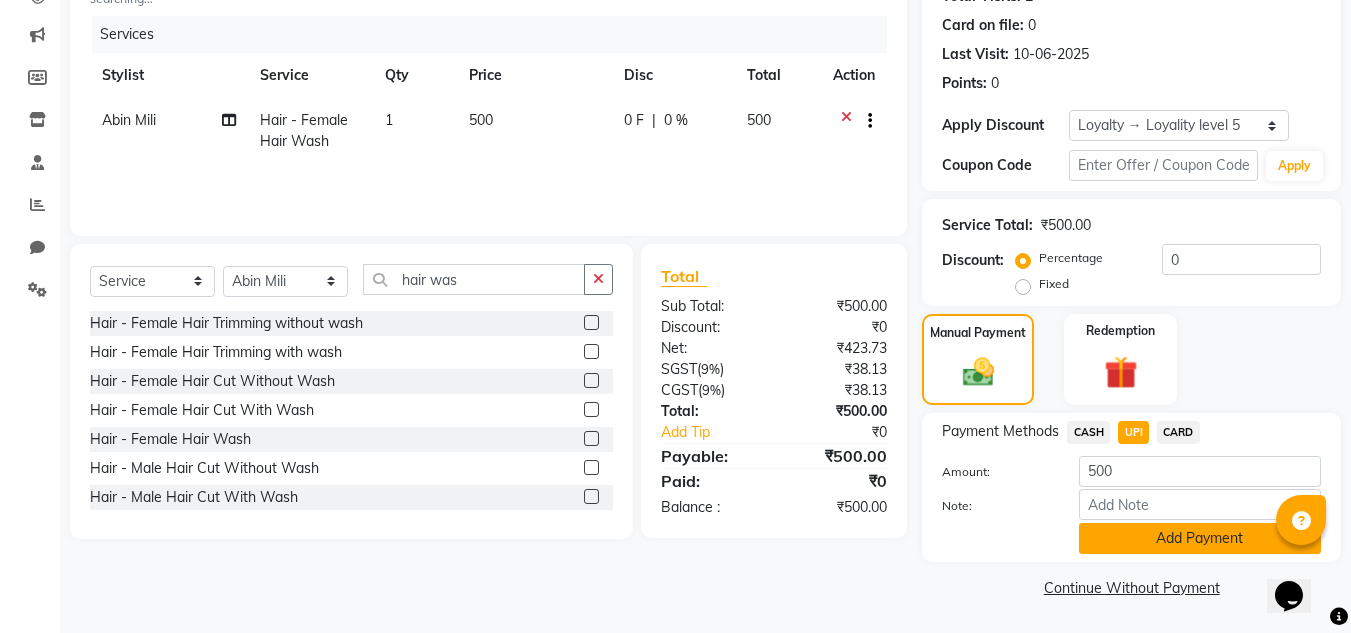click on "Add Payment" 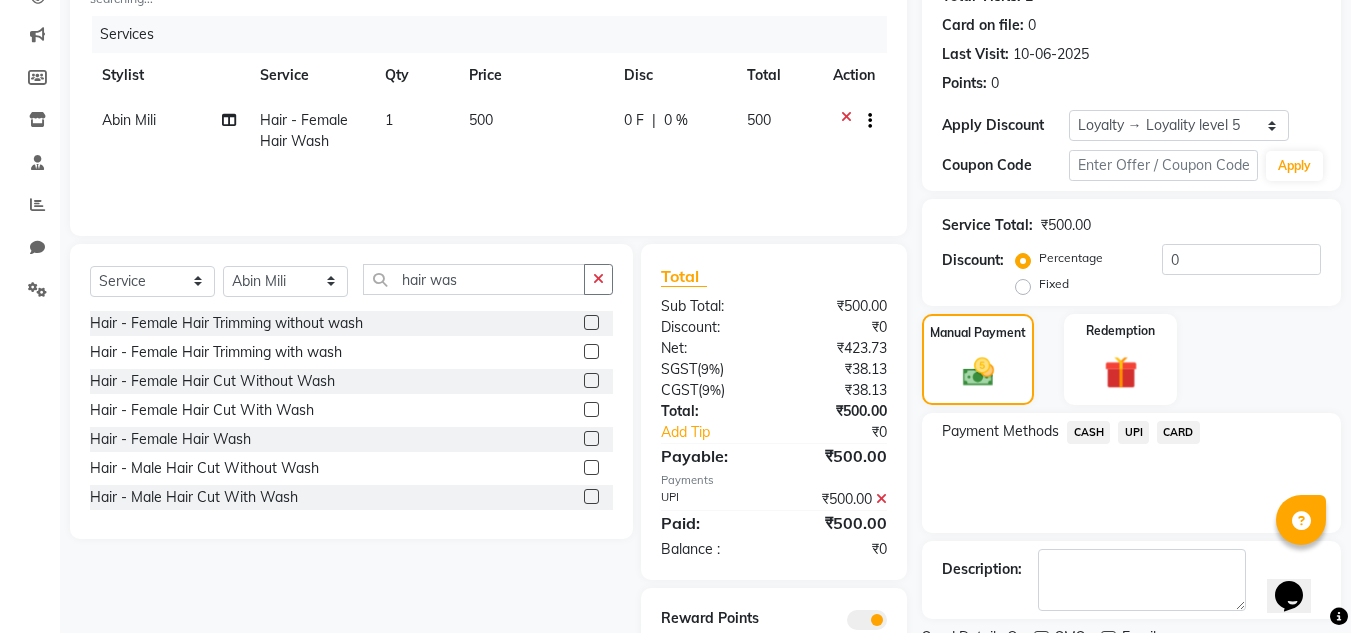 scroll, scrollTop: 322, scrollLeft: 0, axis: vertical 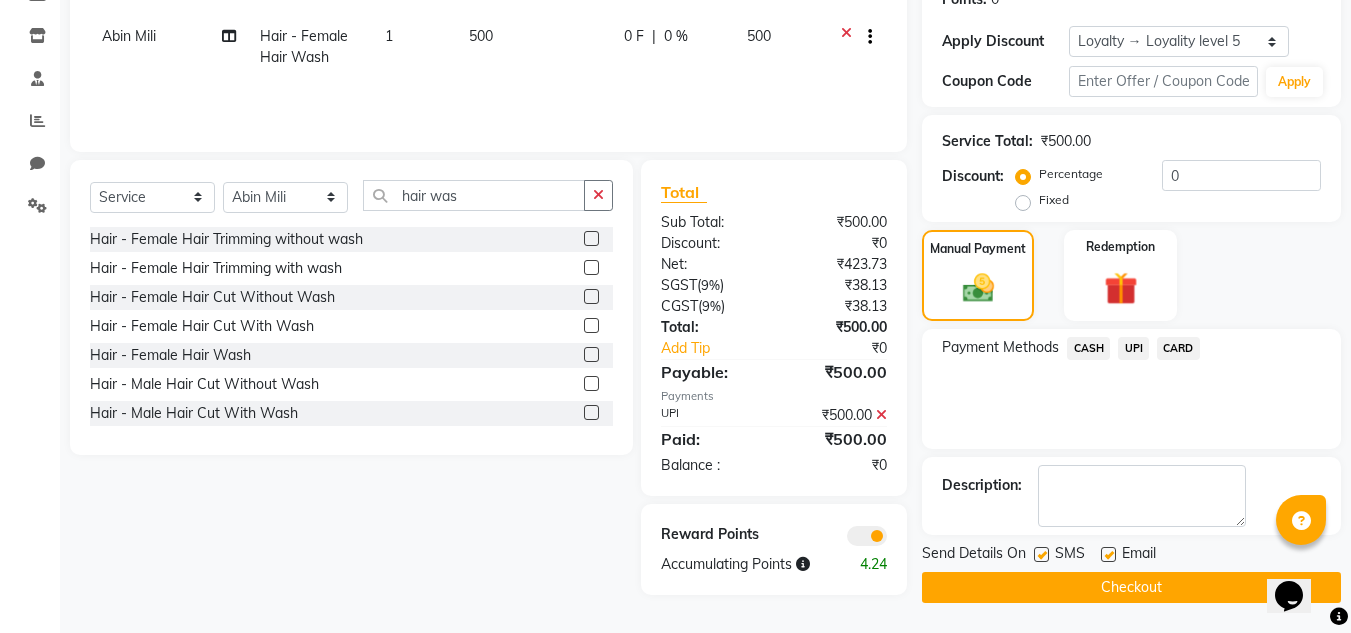 click on "Checkout" 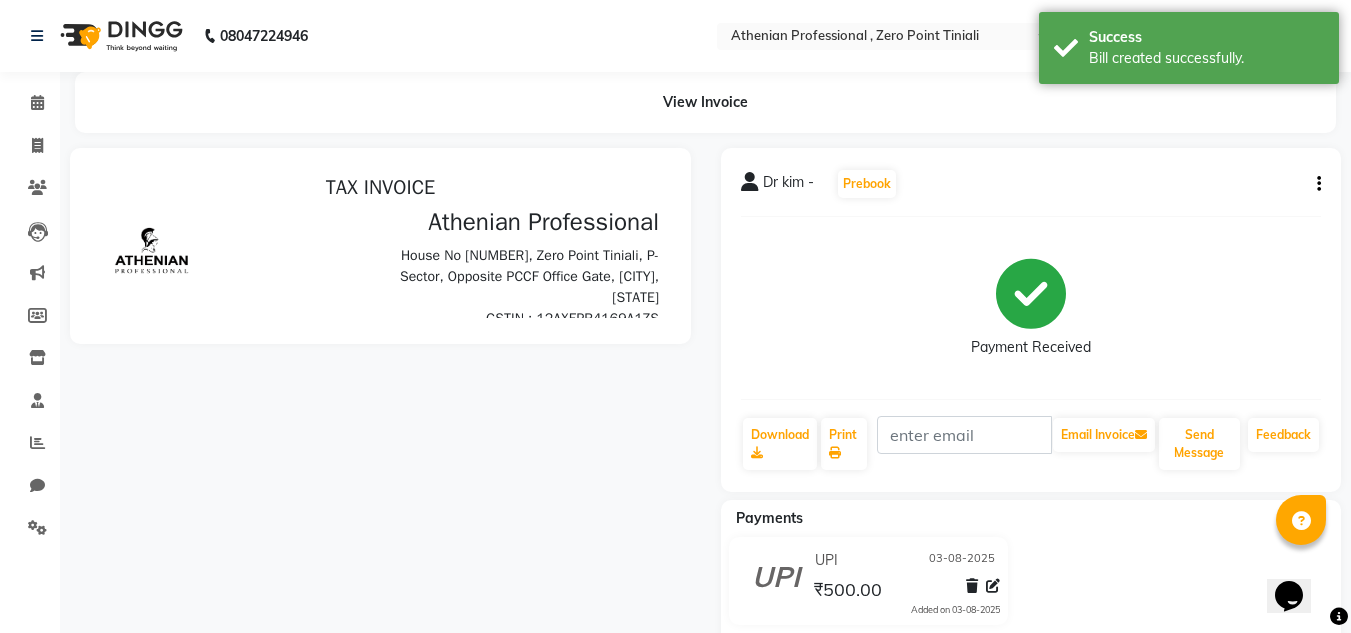 scroll, scrollTop: 0, scrollLeft: 0, axis: both 